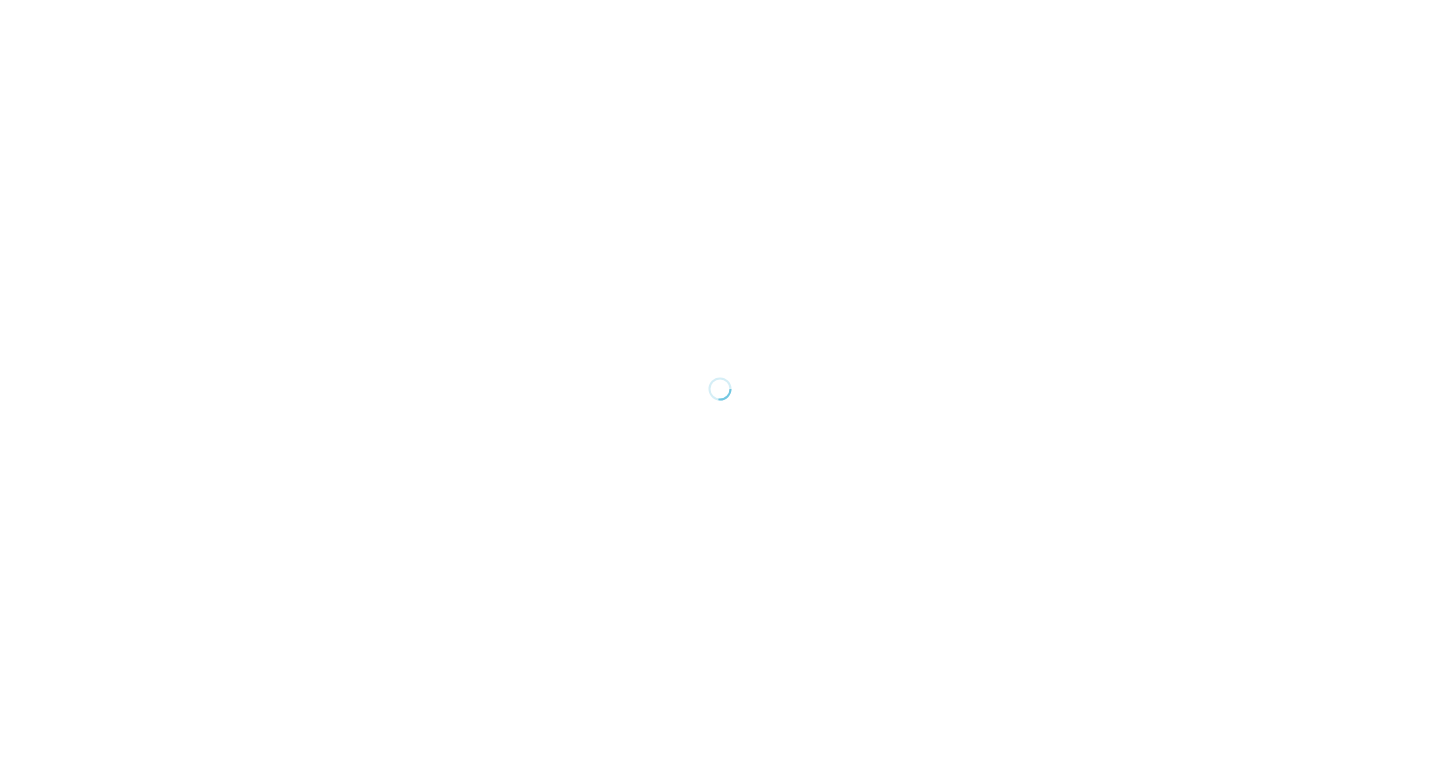 scroll, scrollTop: 0, scrollLeft: 0, axis: both 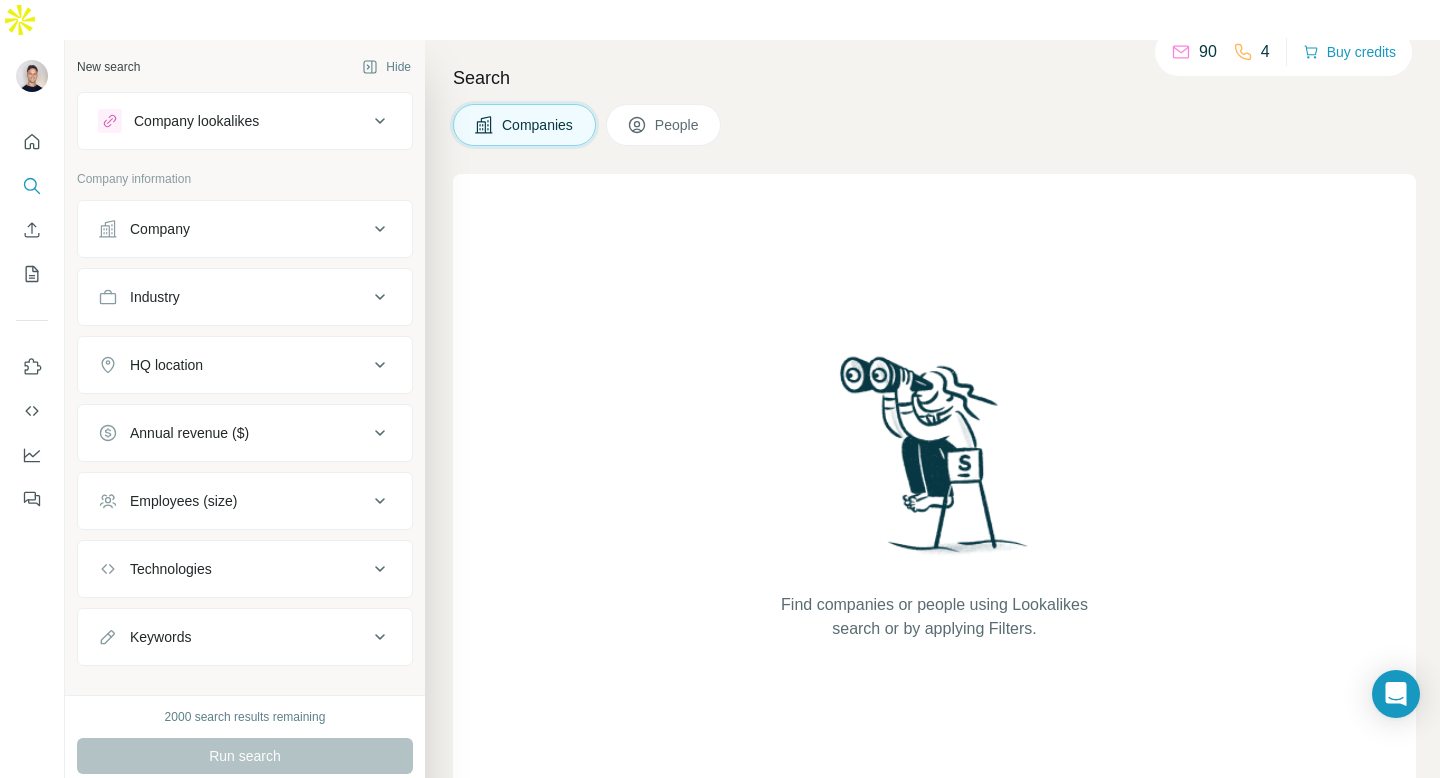 click 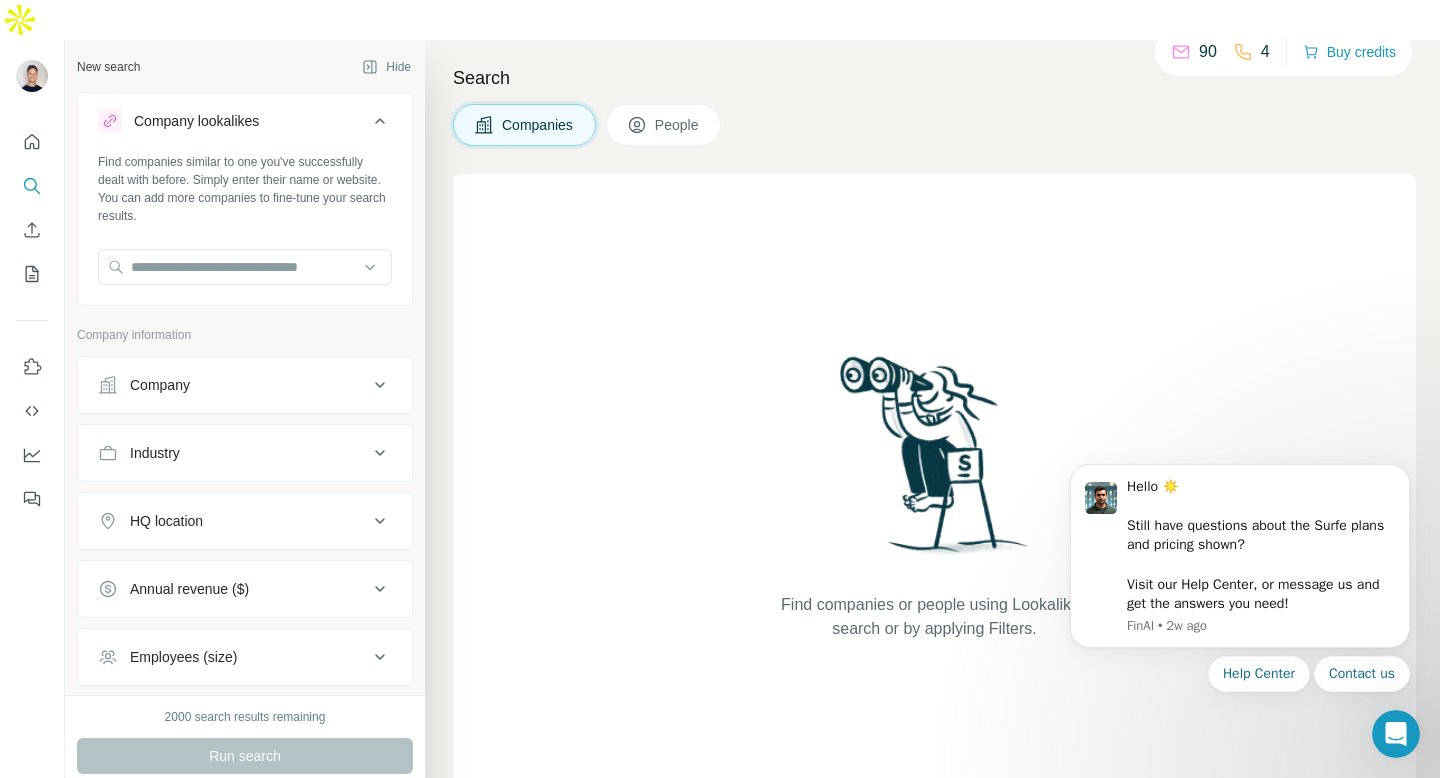 scroll, scrollTop: 0, scrollLeft: 0, axis: both 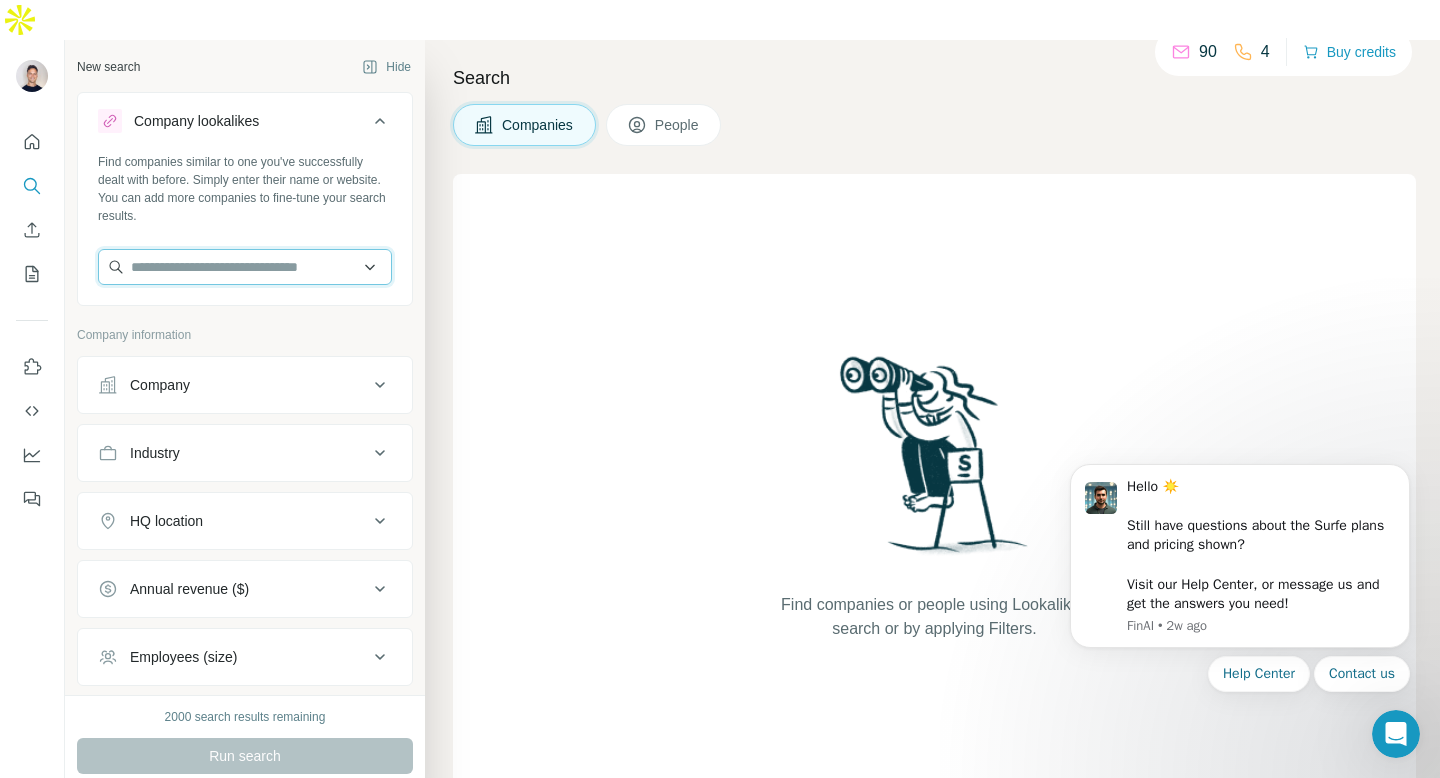 click at bounding box center [245, 267] 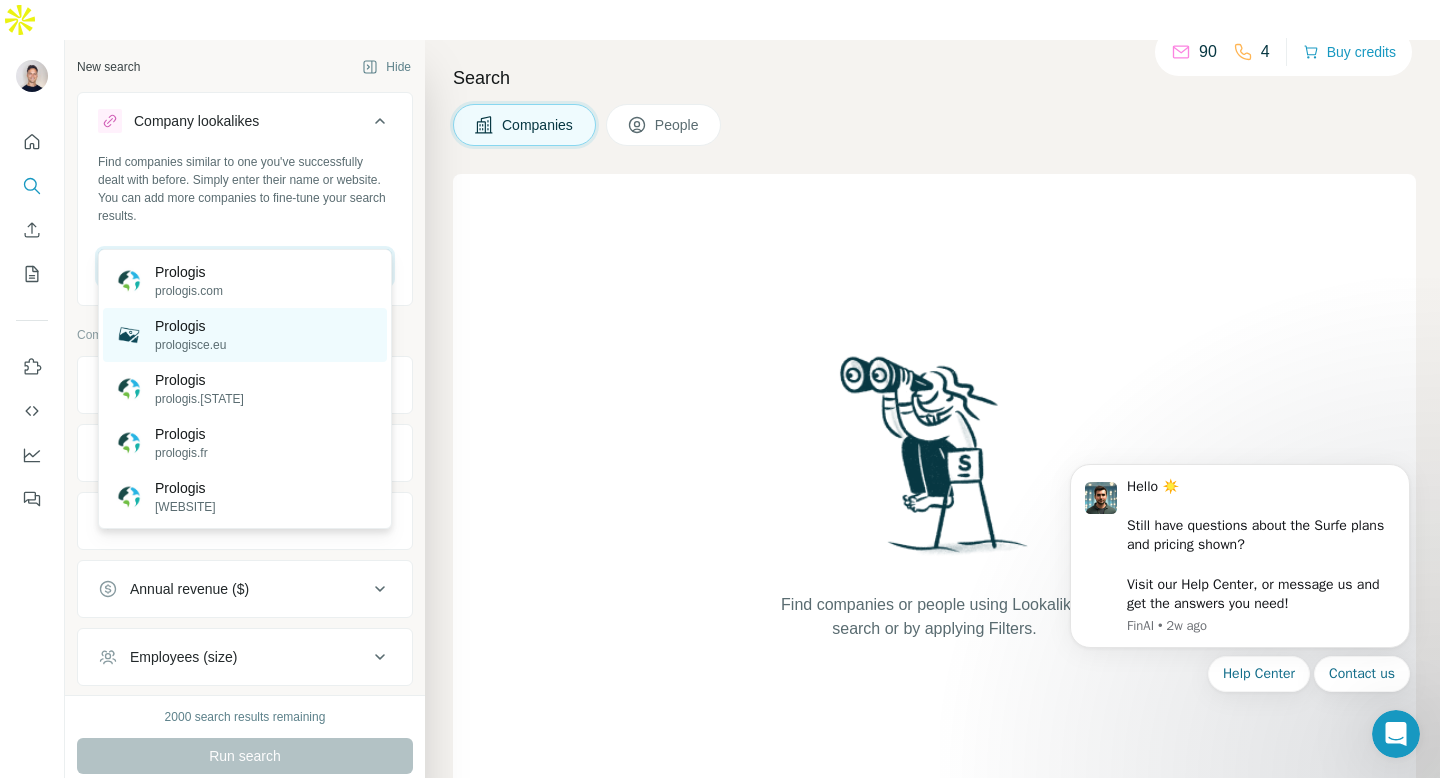 type on "********" 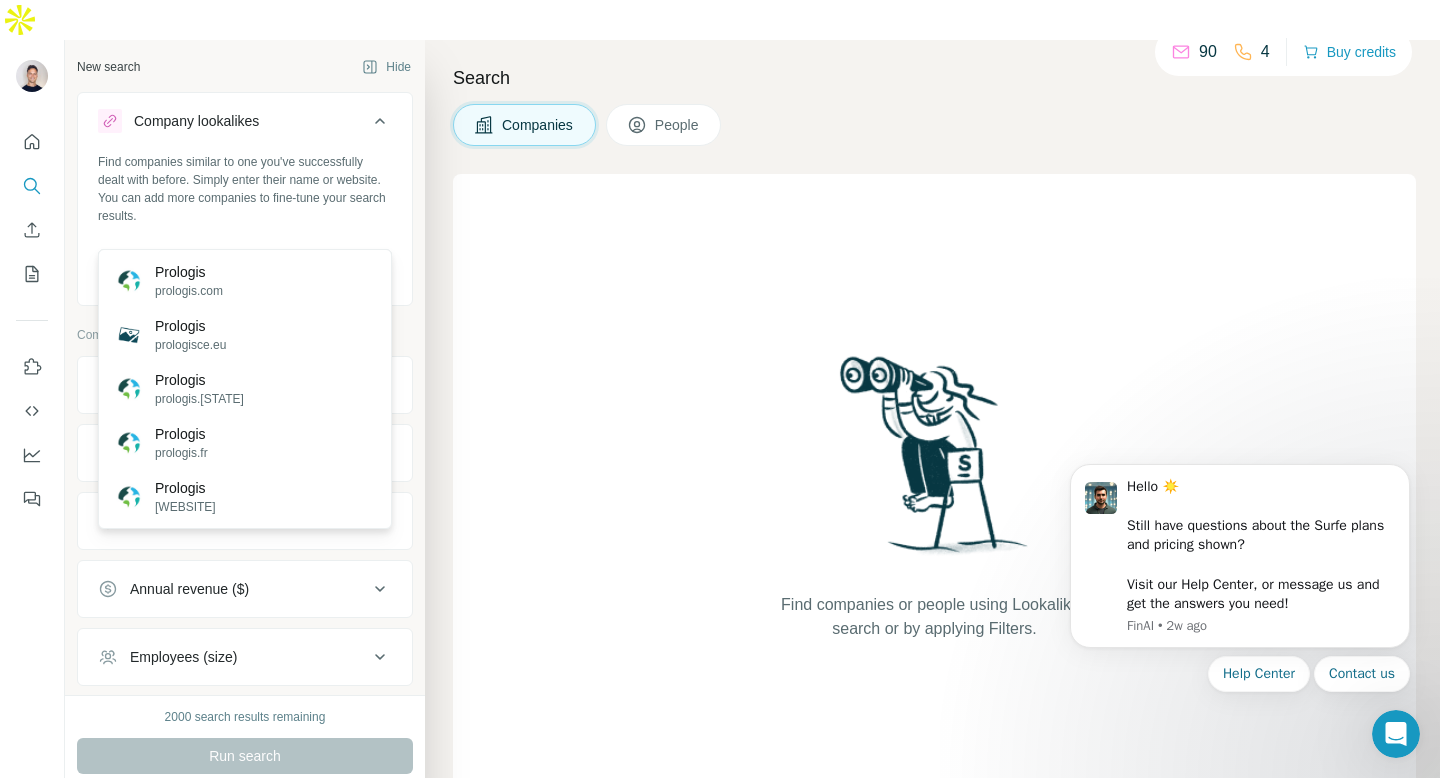 click on "Prologis prologisce.eu" at bounding box center (245, 335) 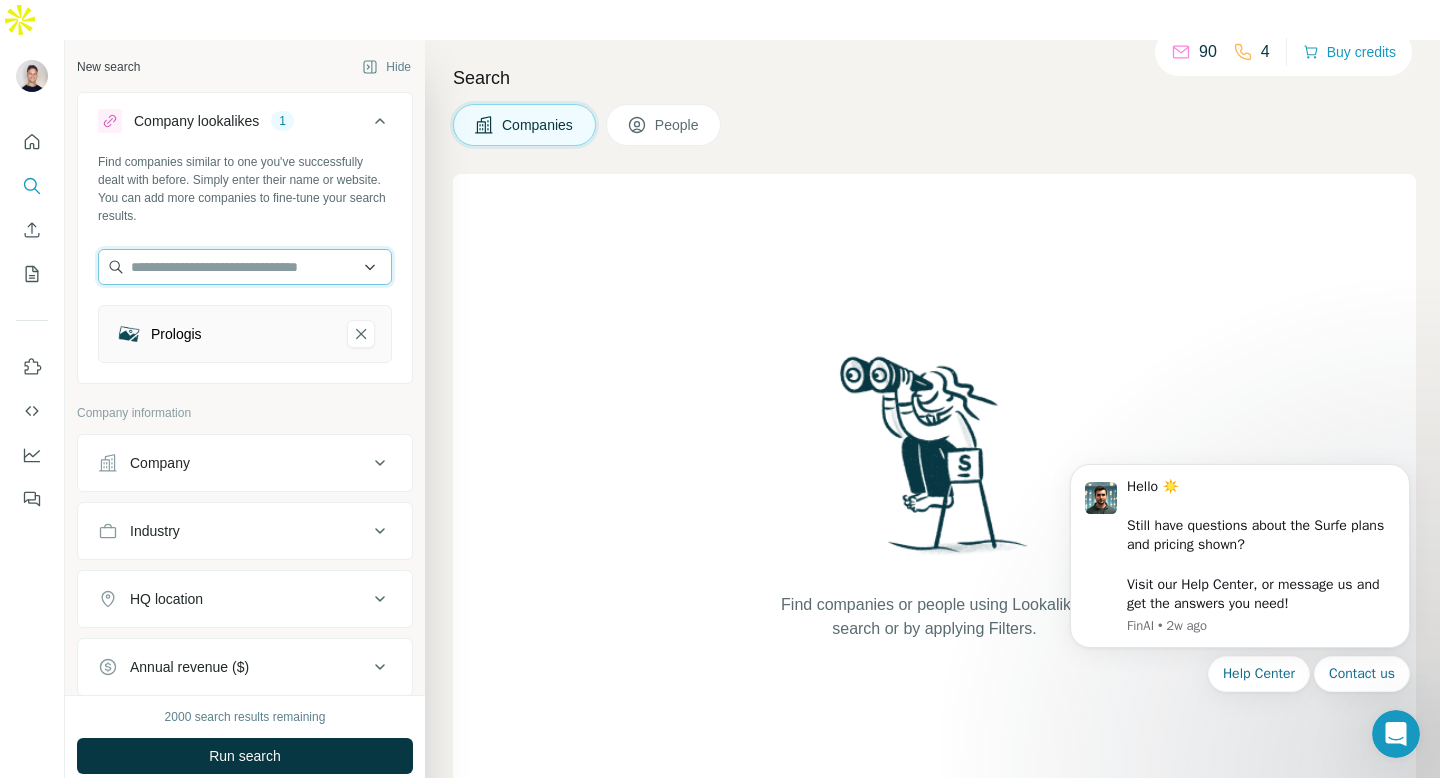 click at bounding box center (245, 267) 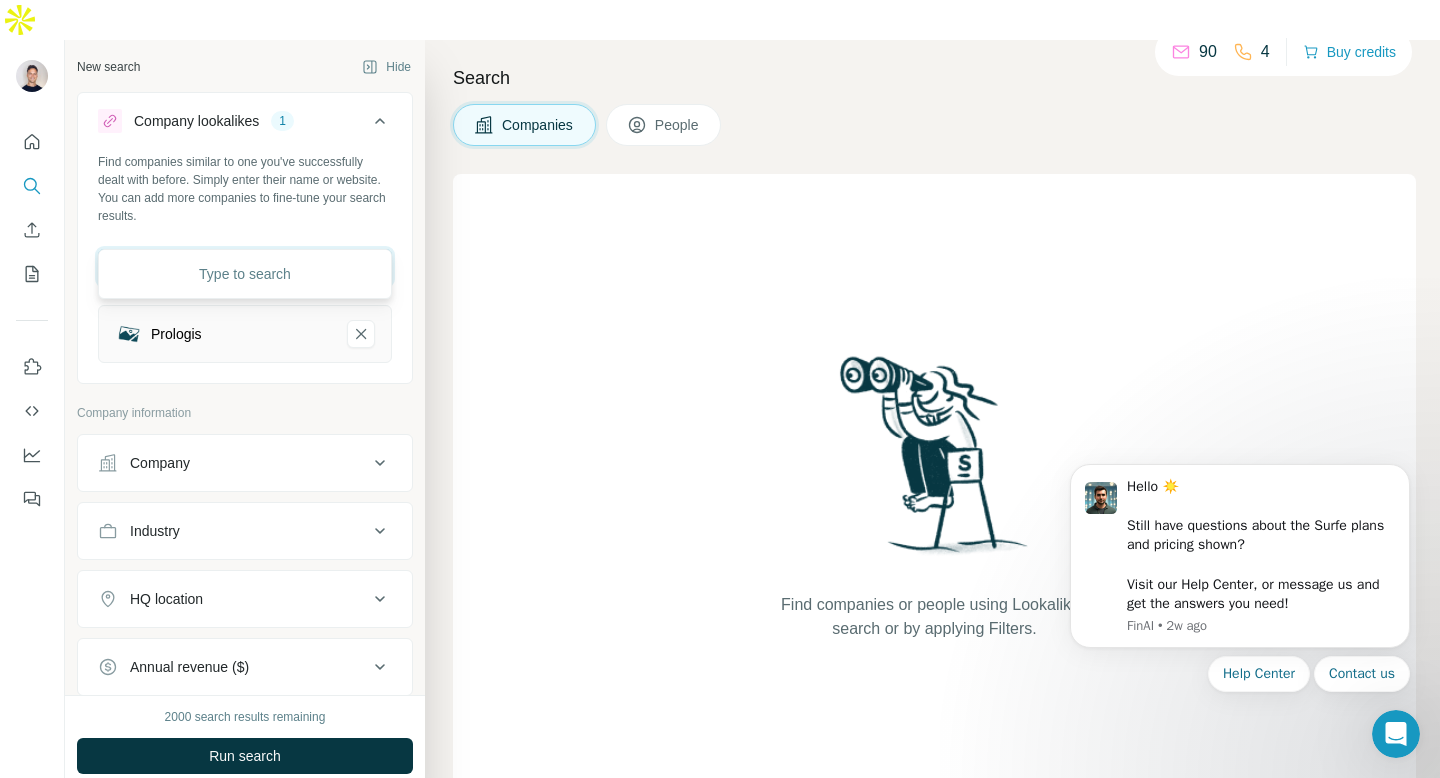 click at bounding box center (245, 267) 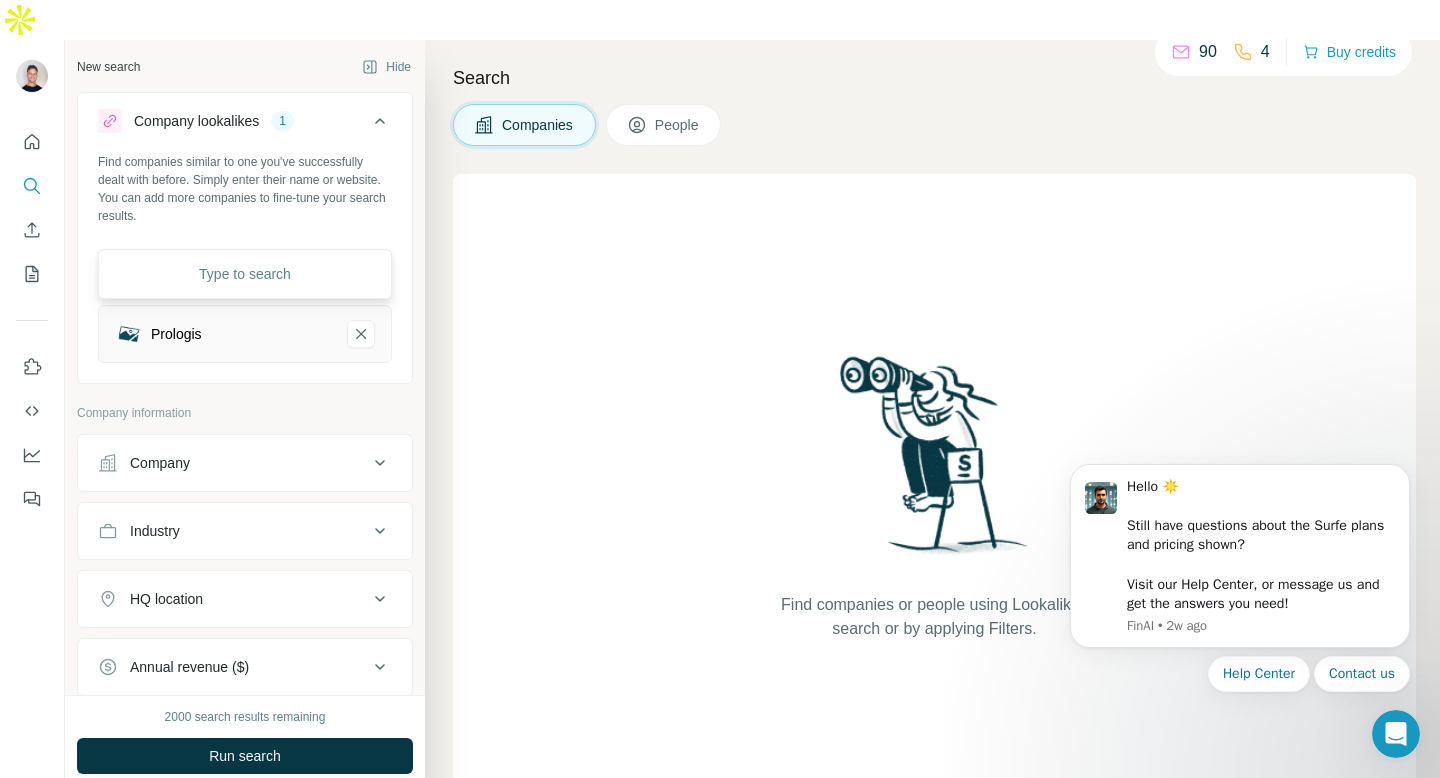 drag, startPoint x: 460, startPoint y: 227, endPoint x: 447, endPoint y: 227, distance: 13 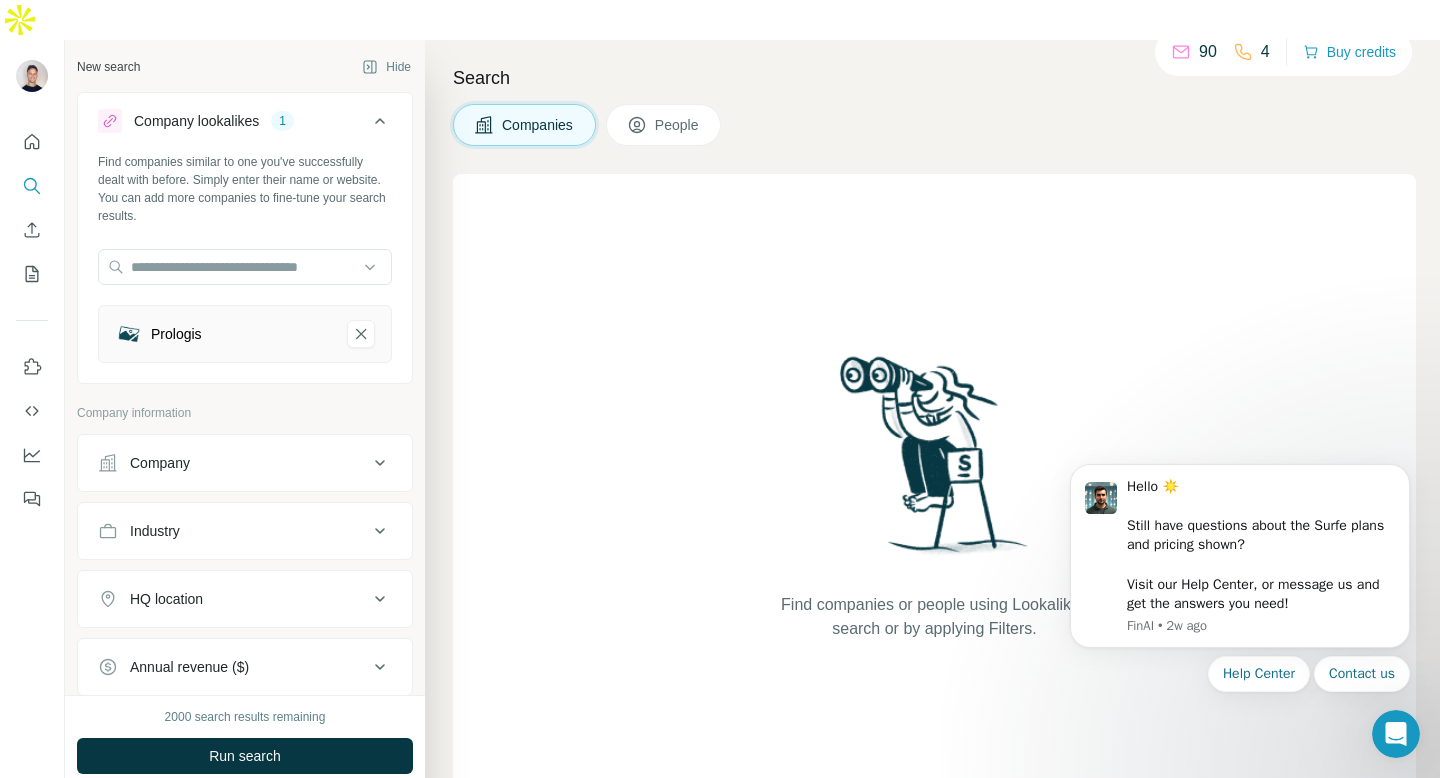 drag, startPoint x: 374, startPoint y: 300, endPoint x: 301, endPoint y: 275, distance: 77.16217 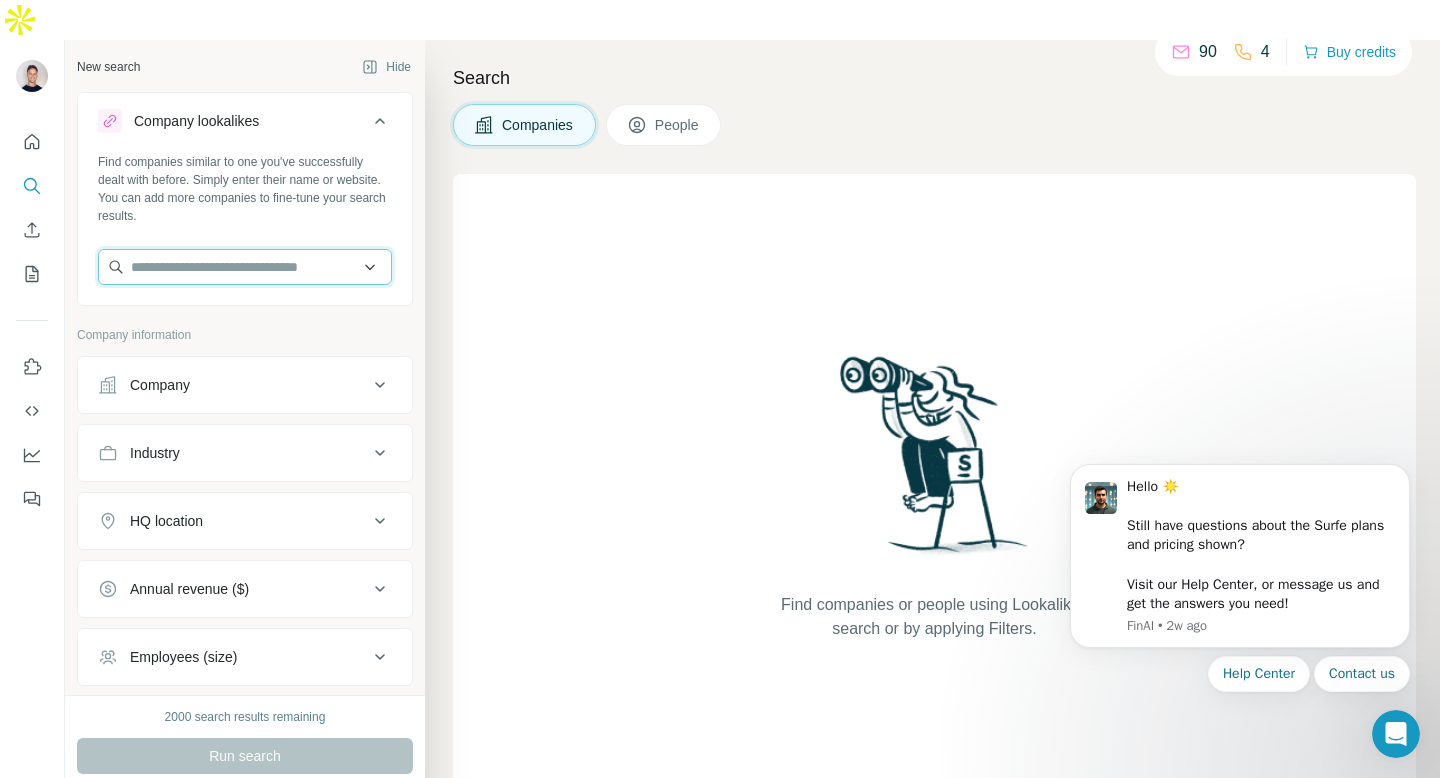 click at bounding box center (245, 267) 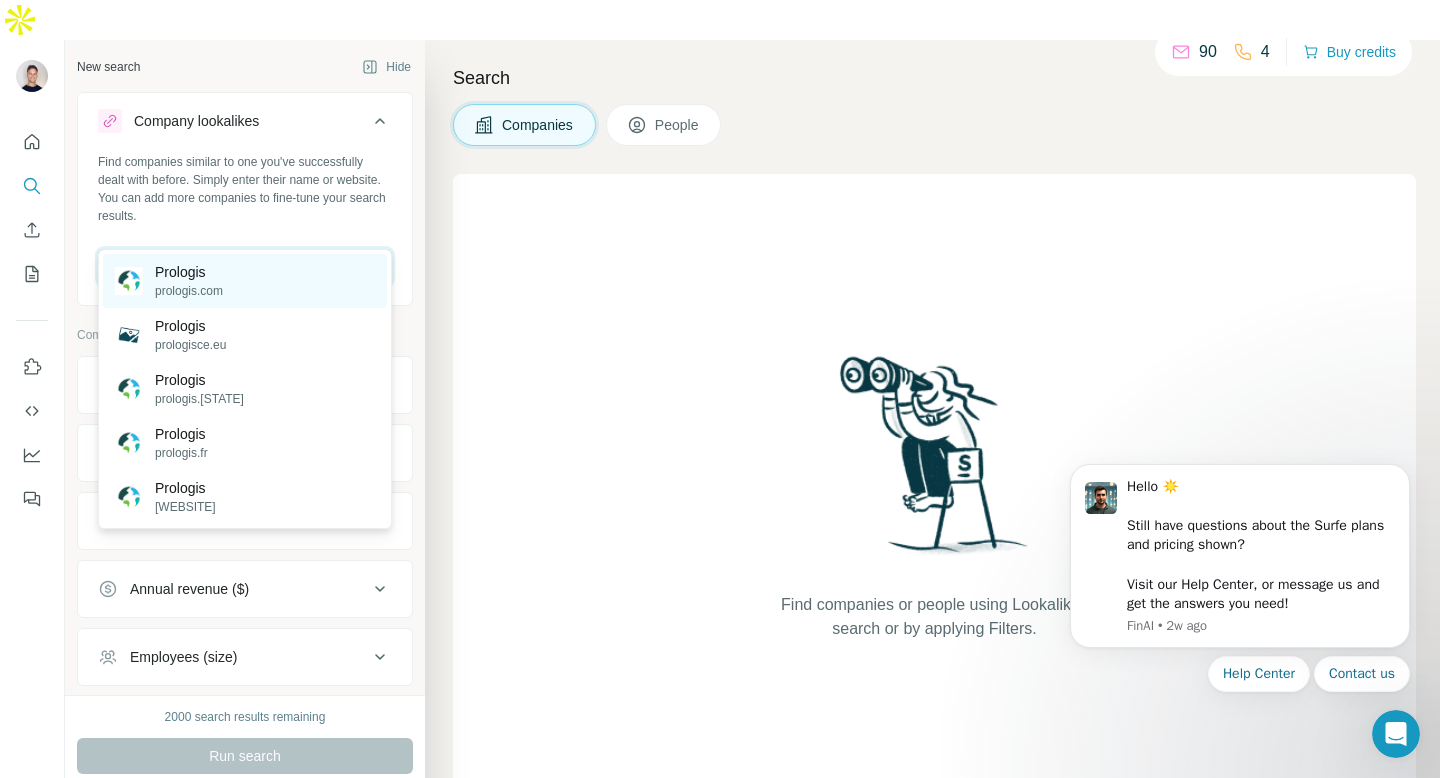 type on "*********" 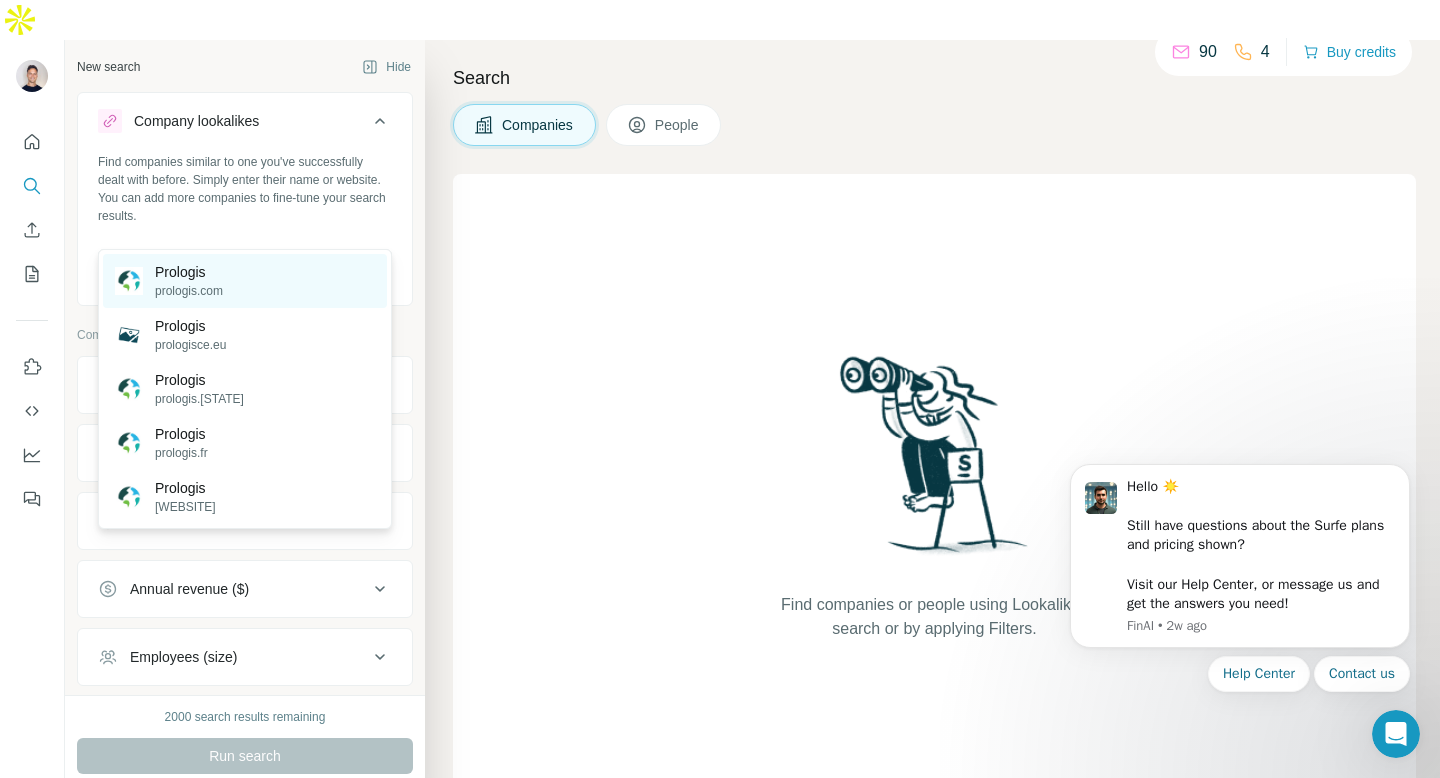 click on "Prologis prologis.com" at bounding box center [245, 281] 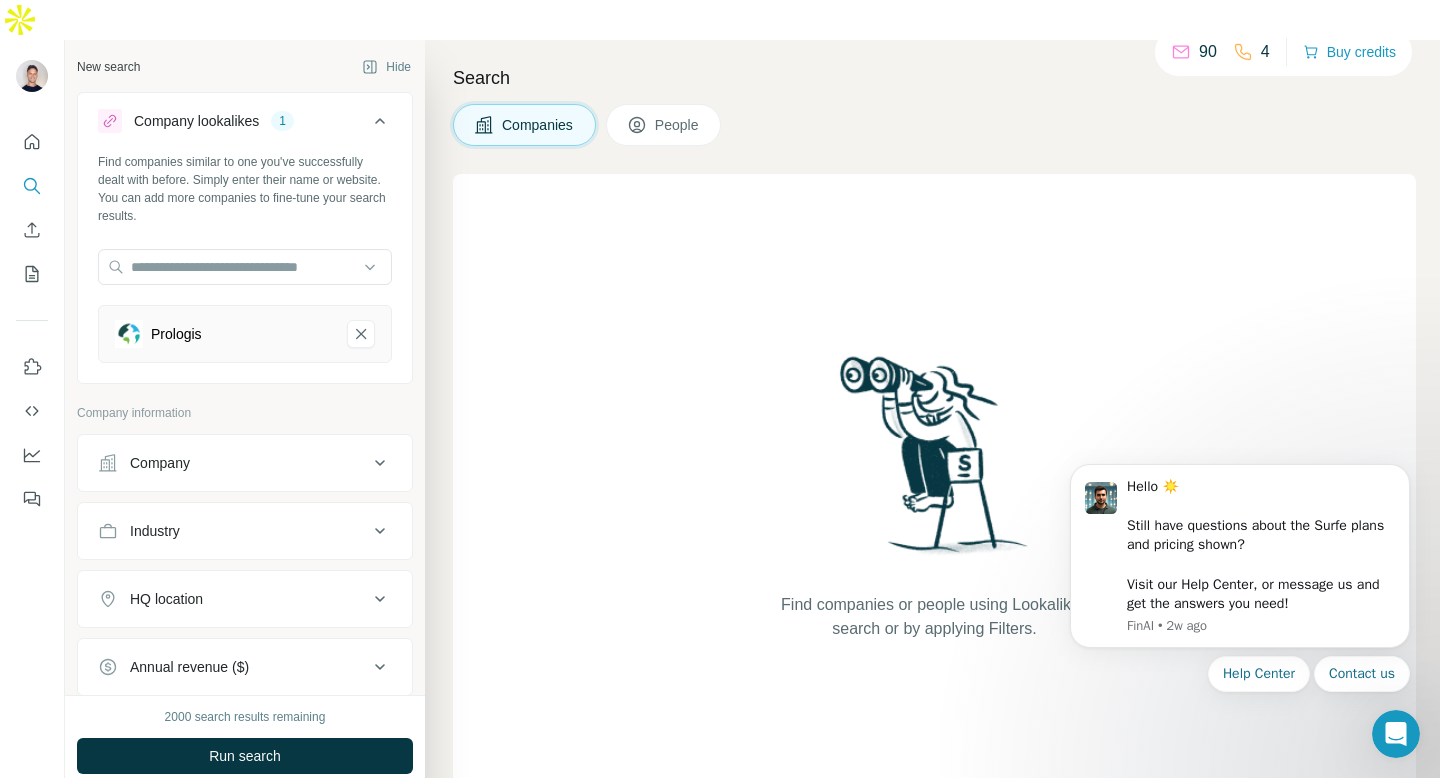 click 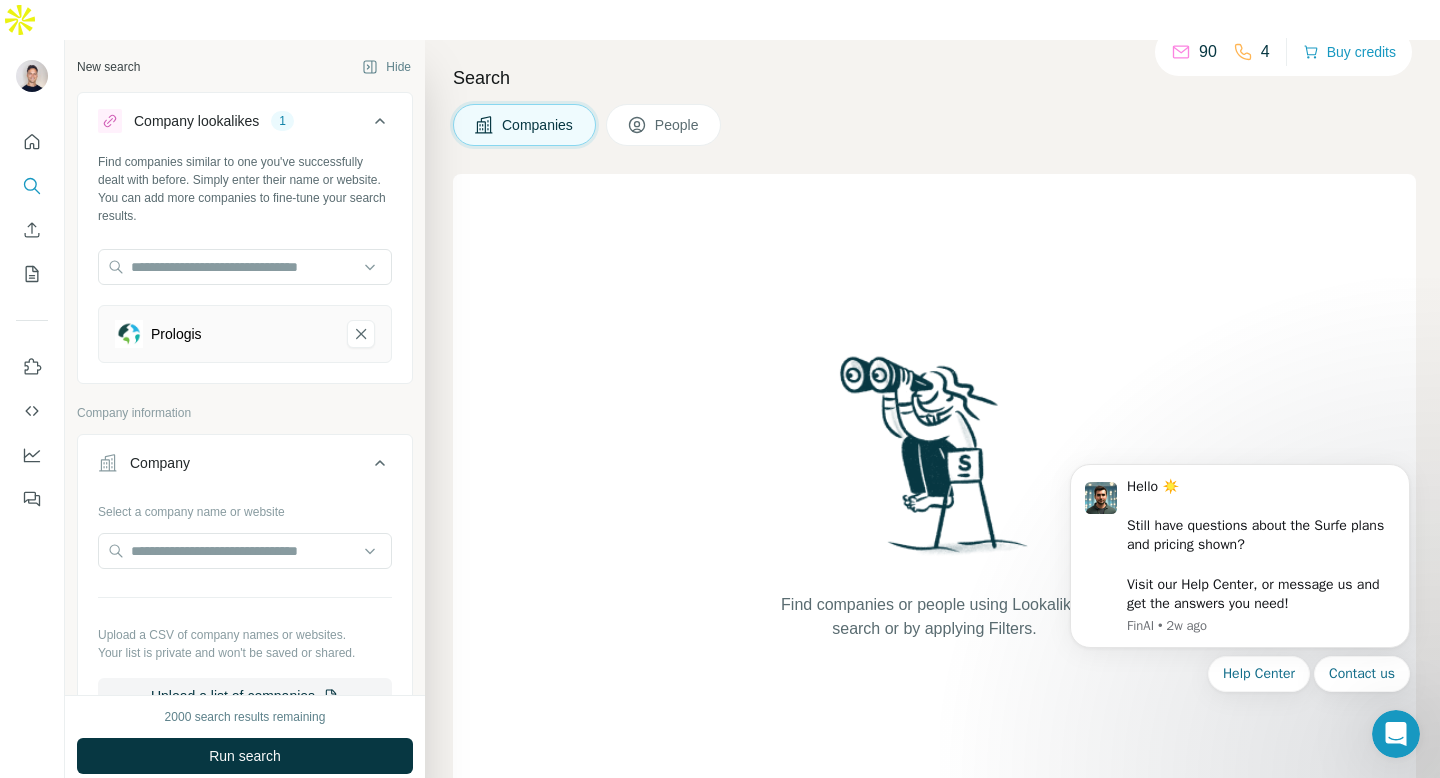 click on "Company information" at bounding box center (245, 413) 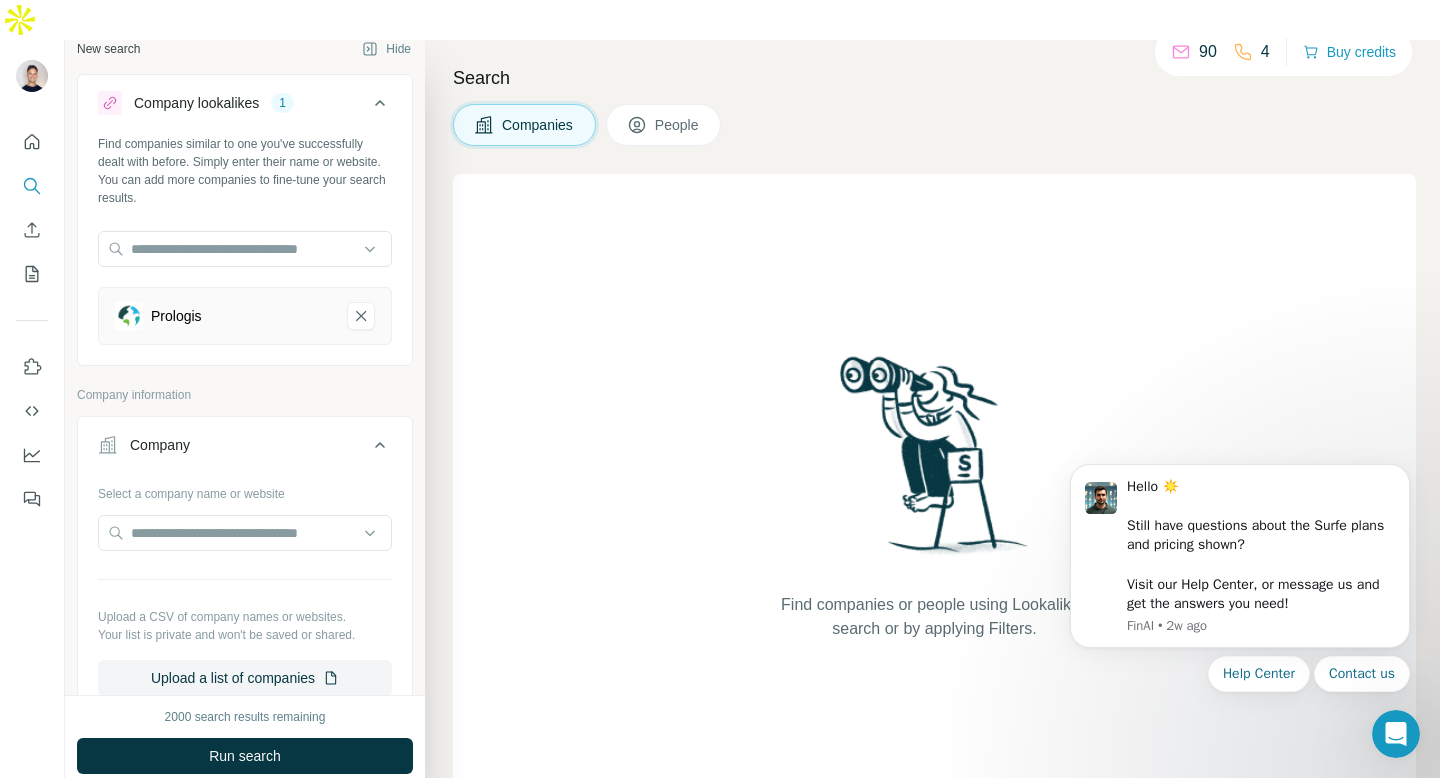 scroll, scrollTop: 19, scrollLeft: 0, axis: vertical 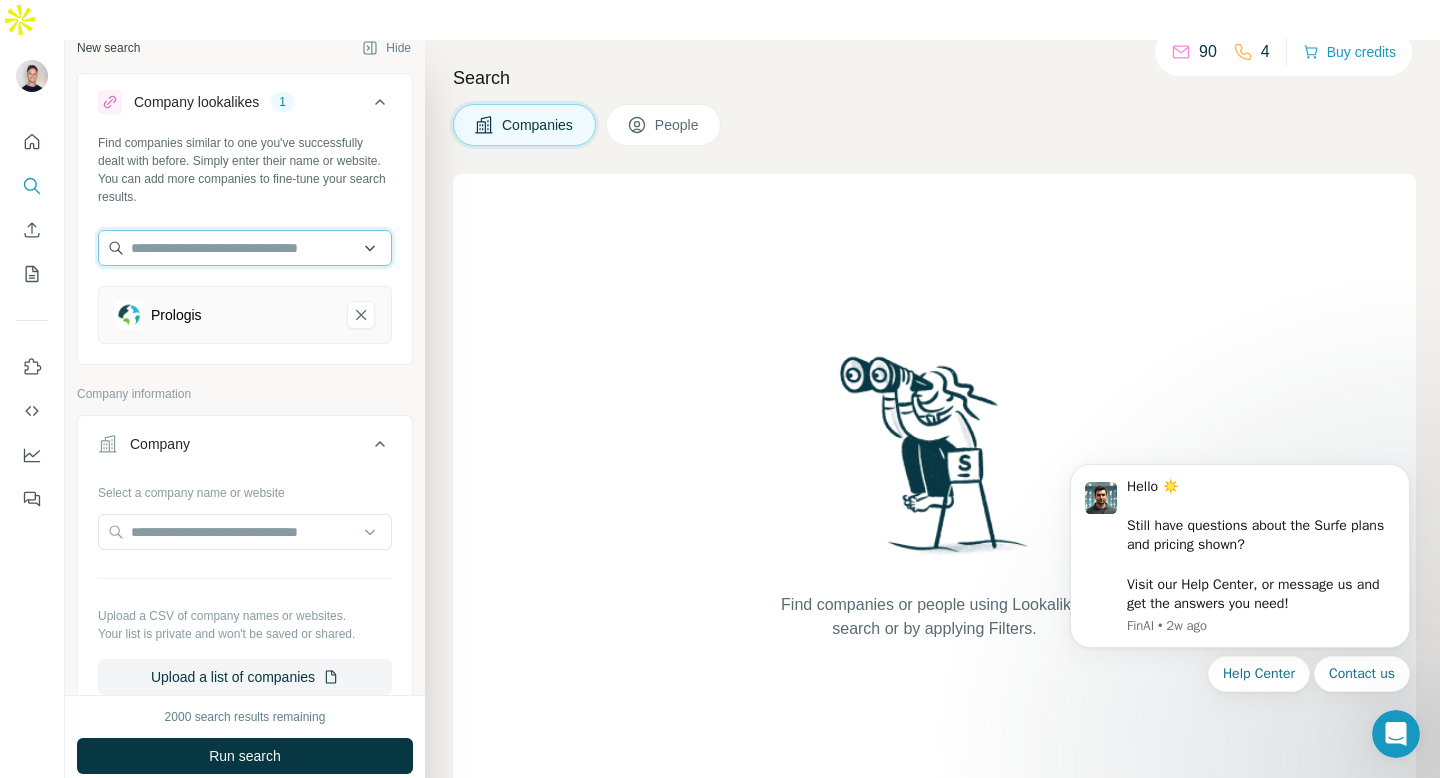click at bounding box center (245, 248) 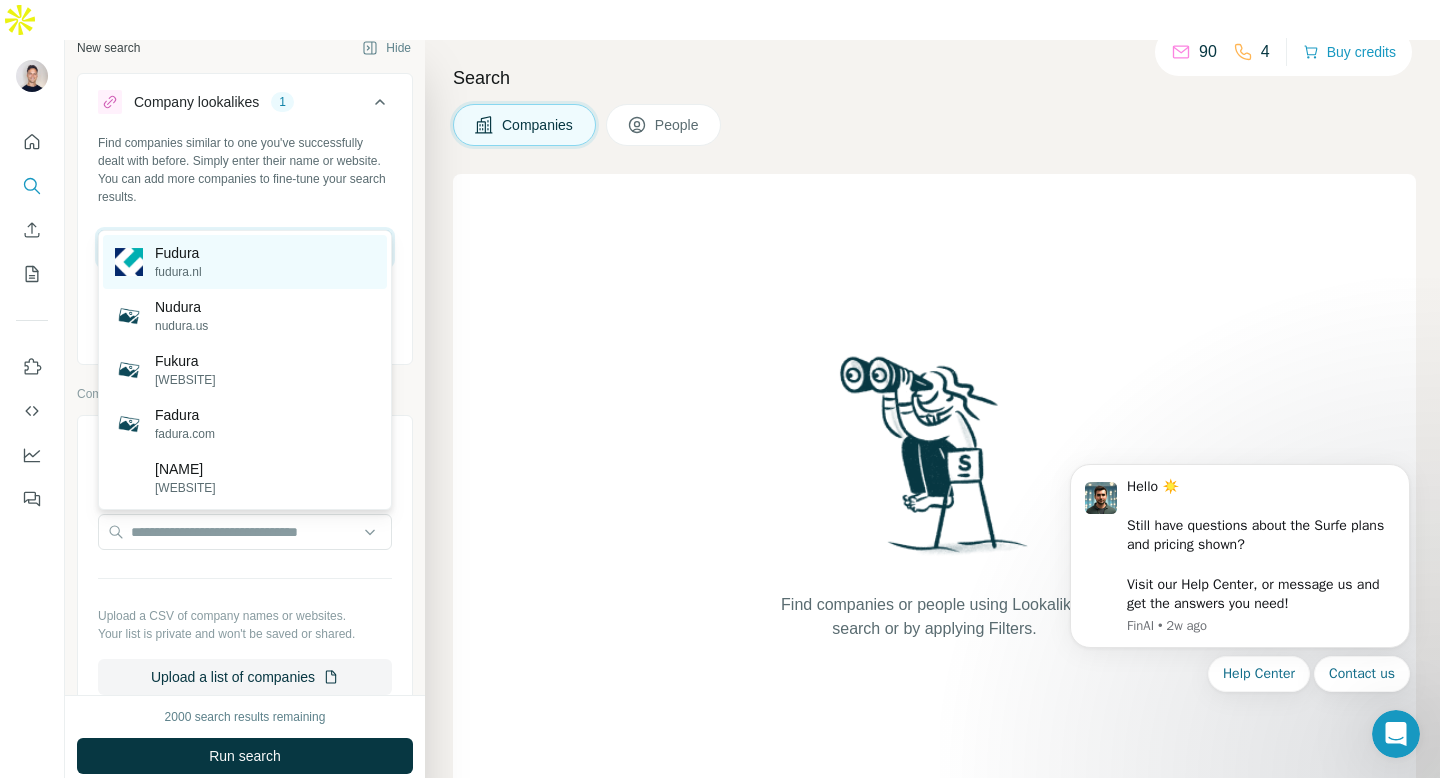type on "******" 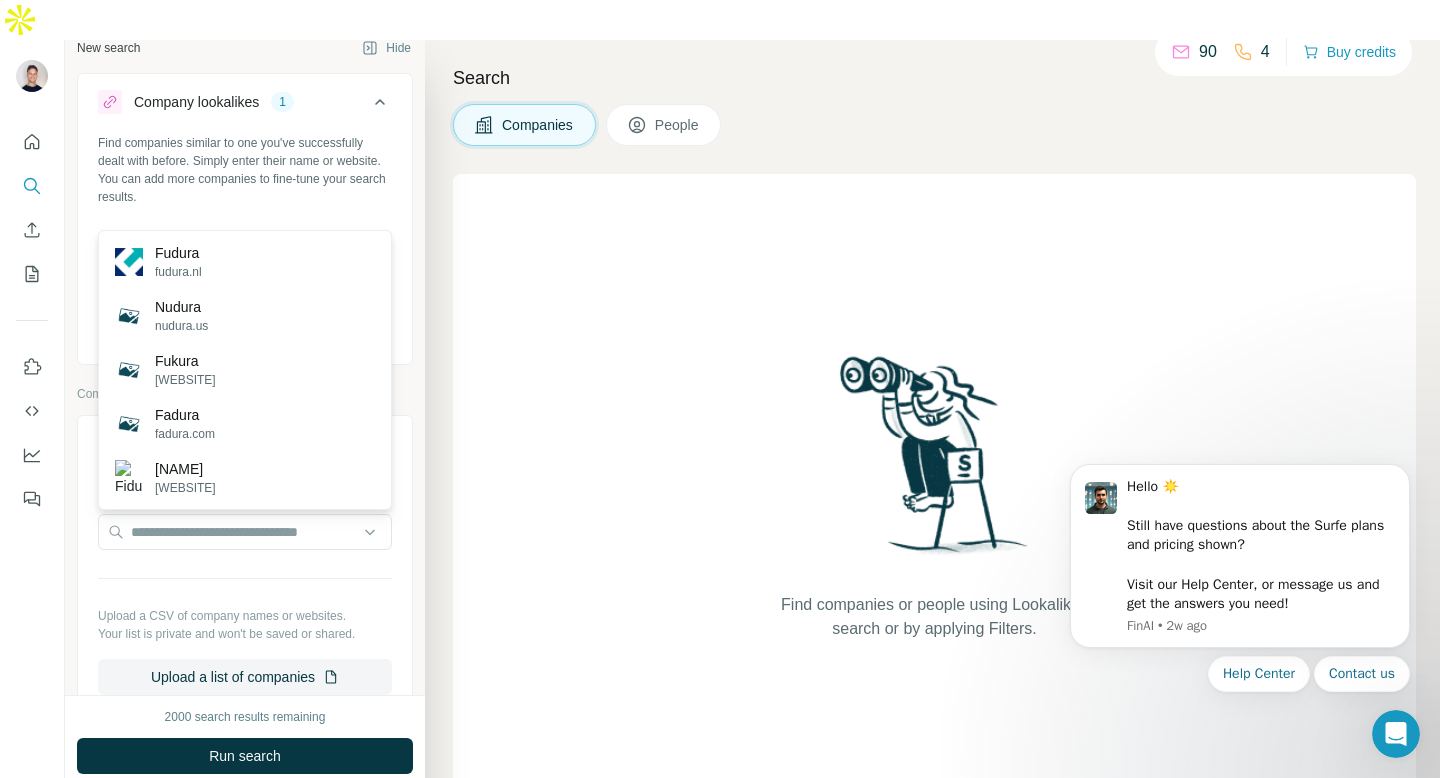 click on "Fudura" at bounding box center (178, 253) 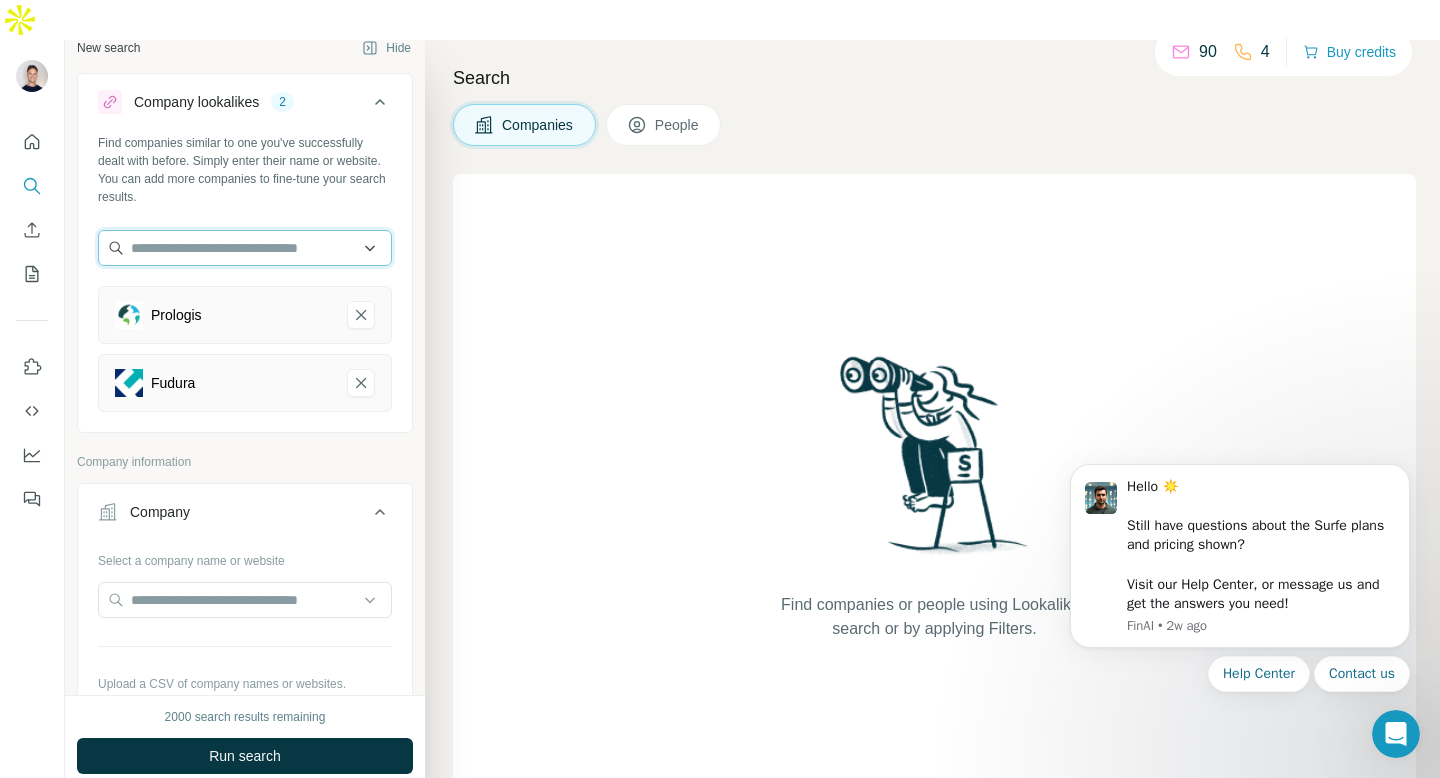 click at bounding box center (245, 248) 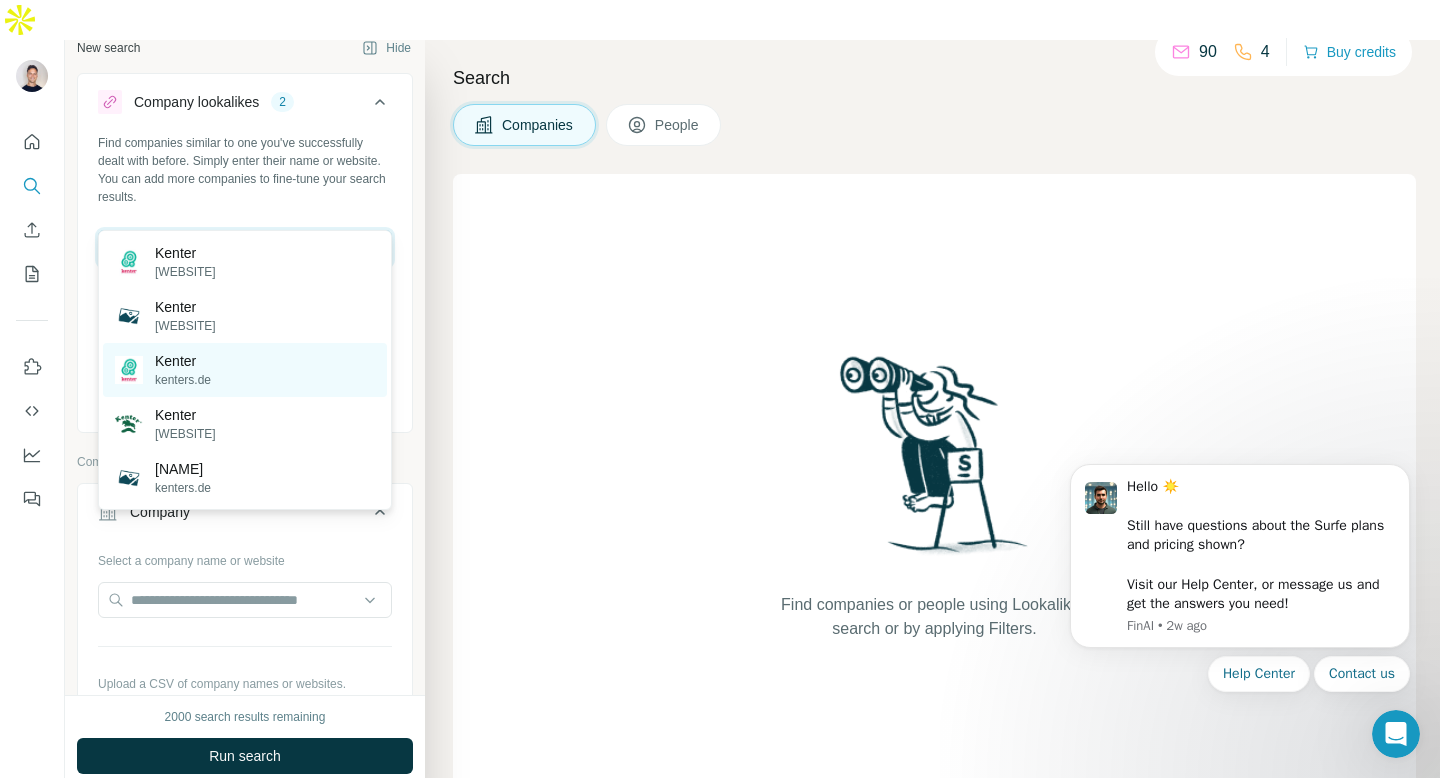 type on "******" 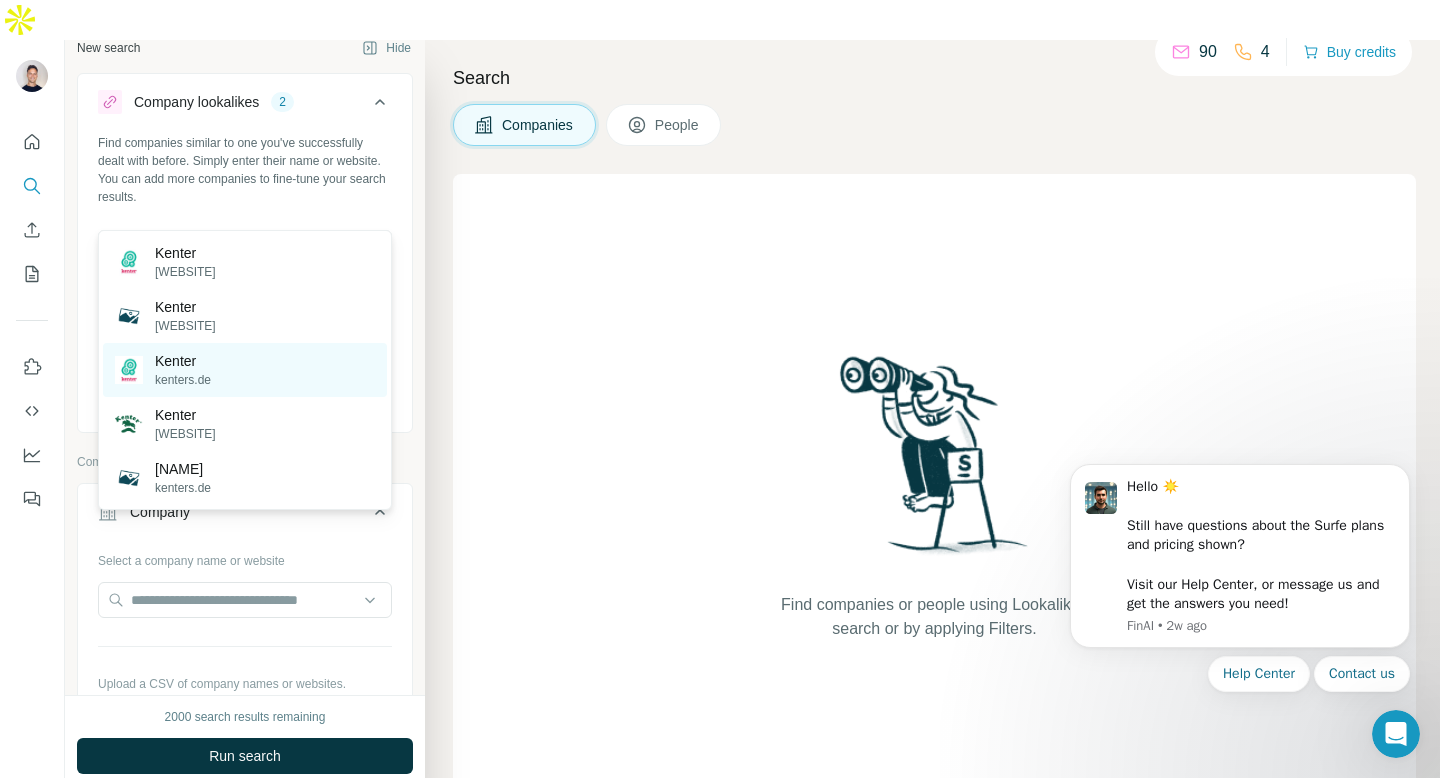 click on "kenters.de" at bounding box center (245, 370) 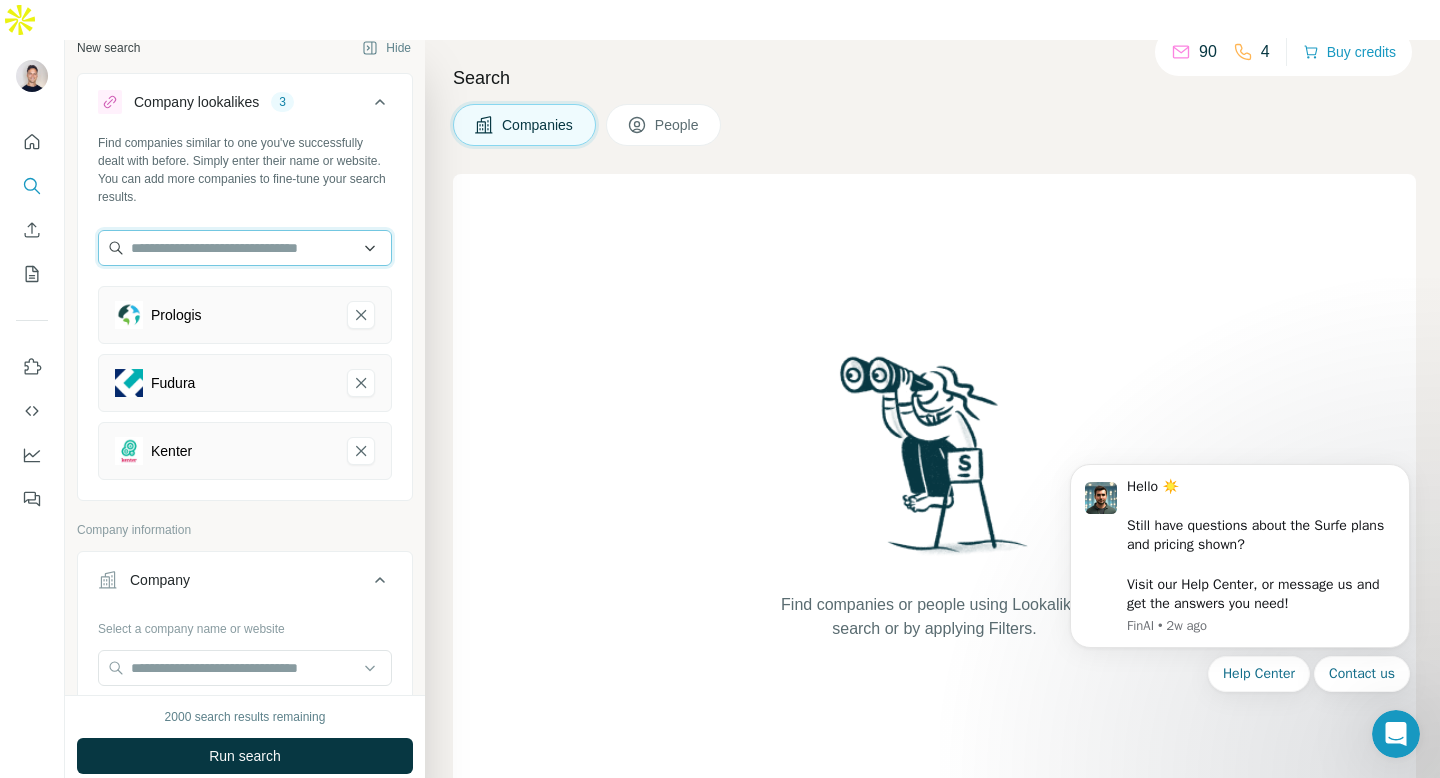 click at bounding box center (245, 248) 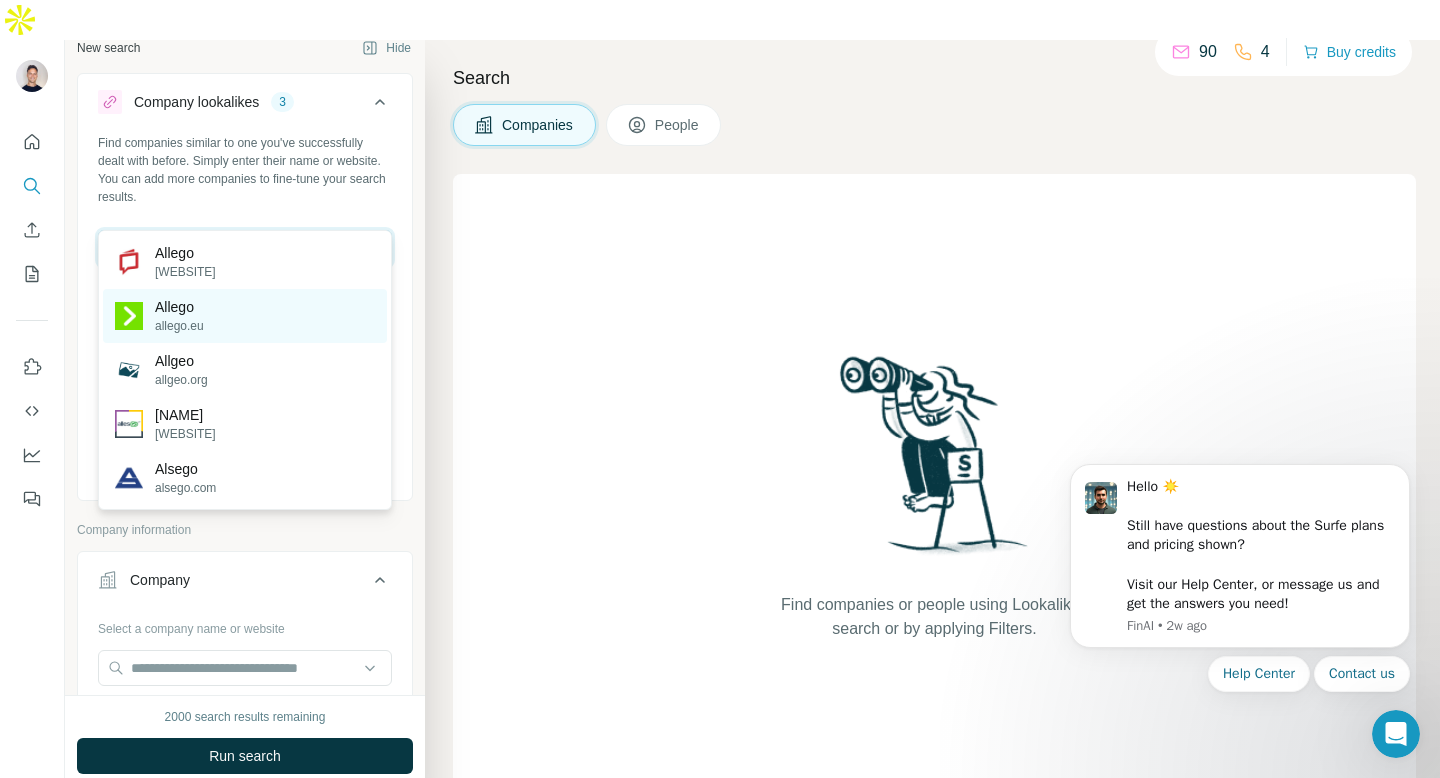 type on "******" 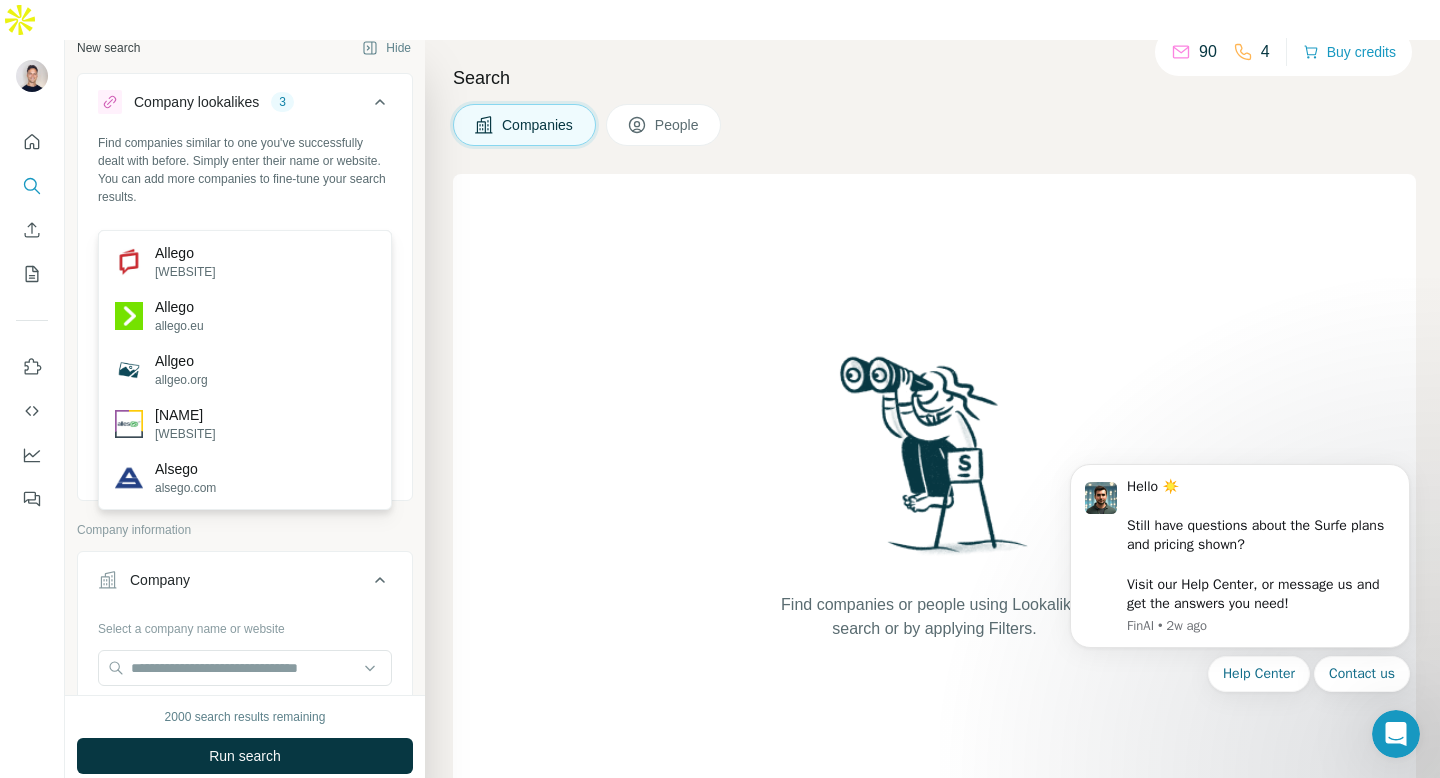 click on "allego.eu" at bounding box center [179, 326] 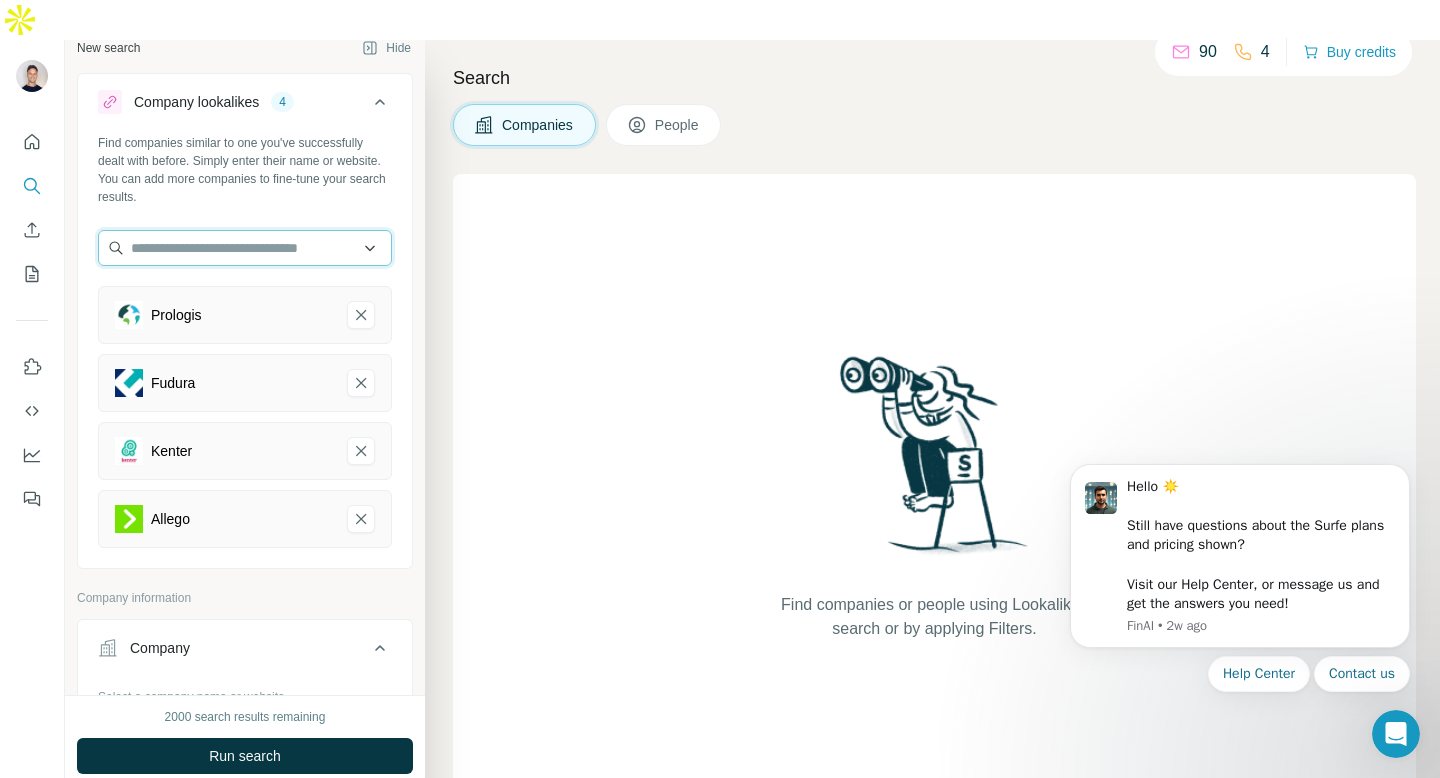 click at bounding box center [245, 248] 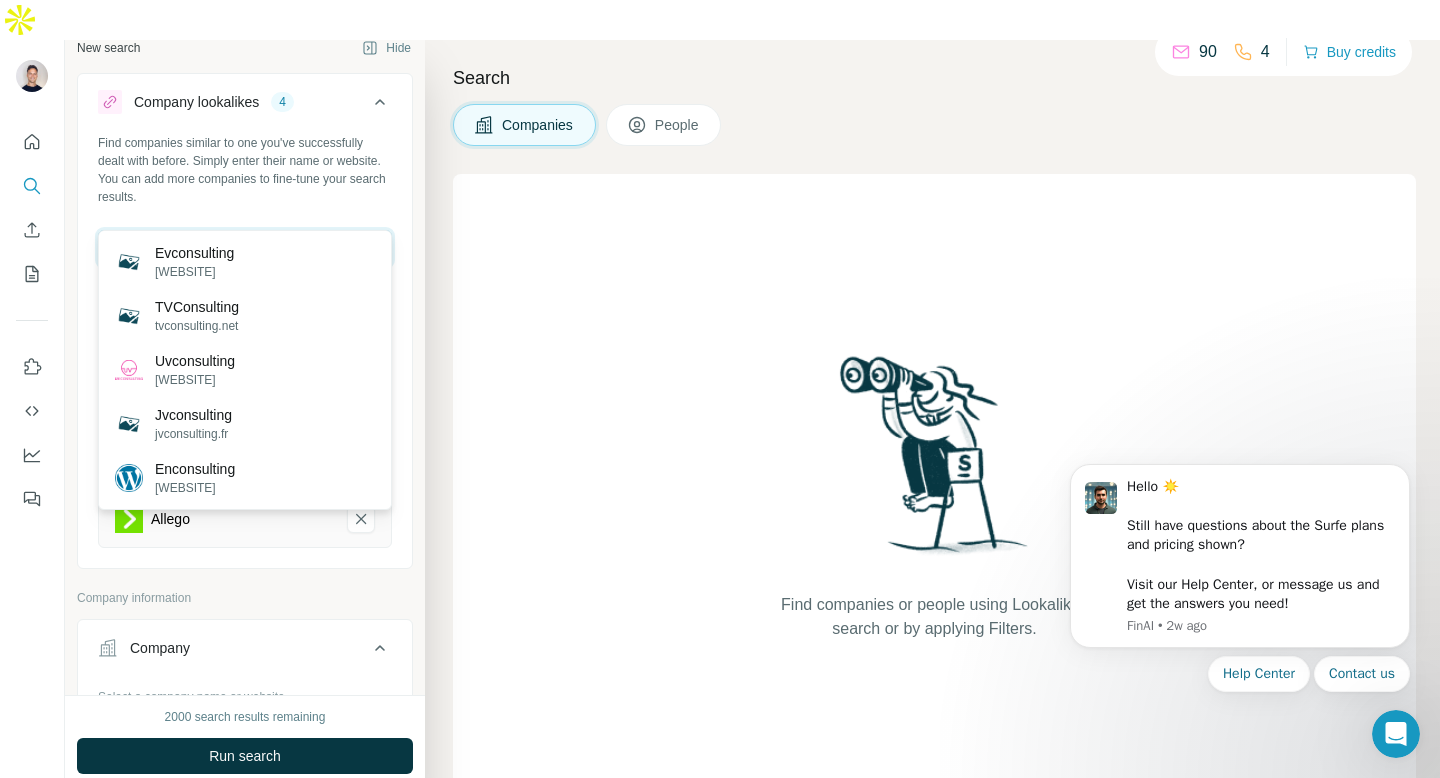 drag, startPoint x: 153, startPoint y: 206, endPoint x: 119, endPoint y: 206, distance: 34 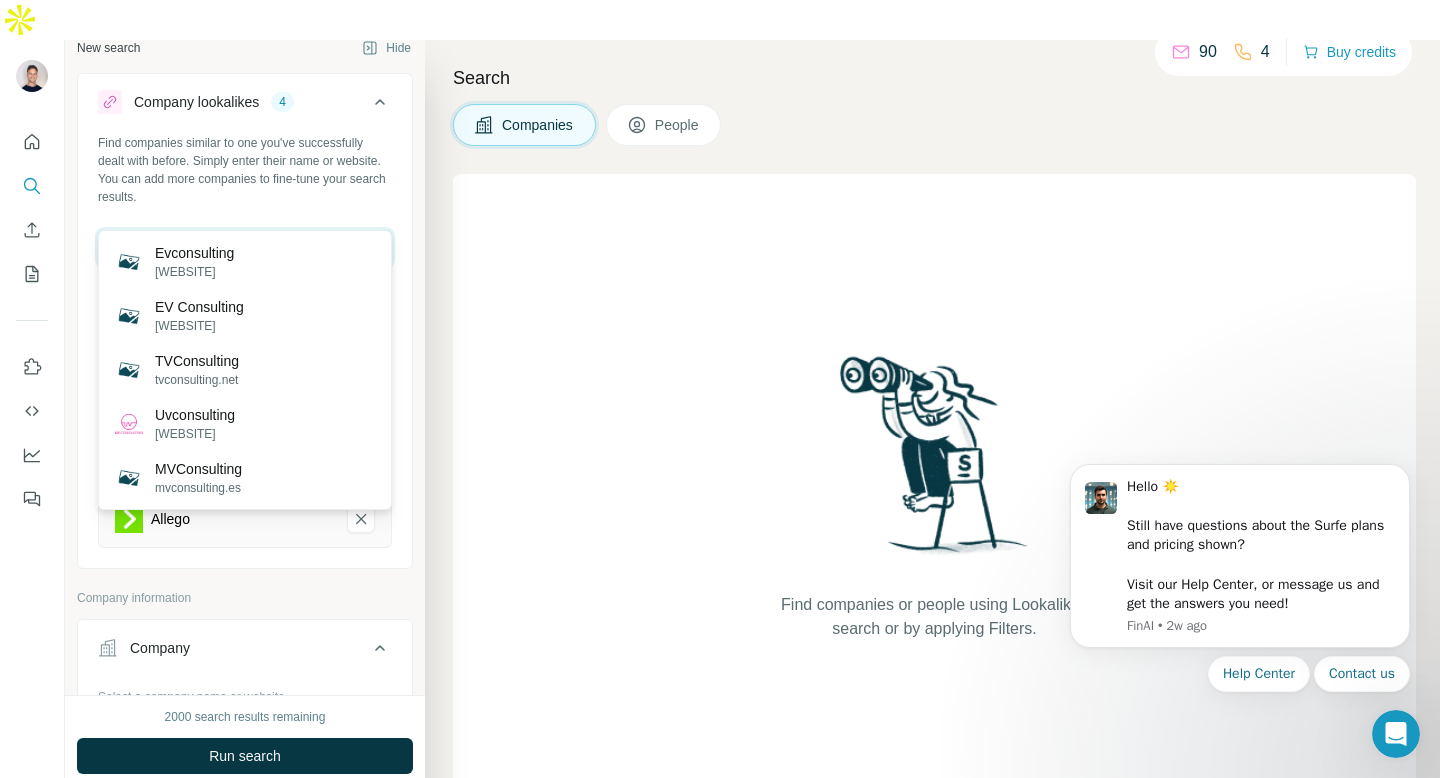 drag, startPoint x: 238, startPoint y: 209, endPoint x: 117, endPoint y: 203, distance: 121.14867 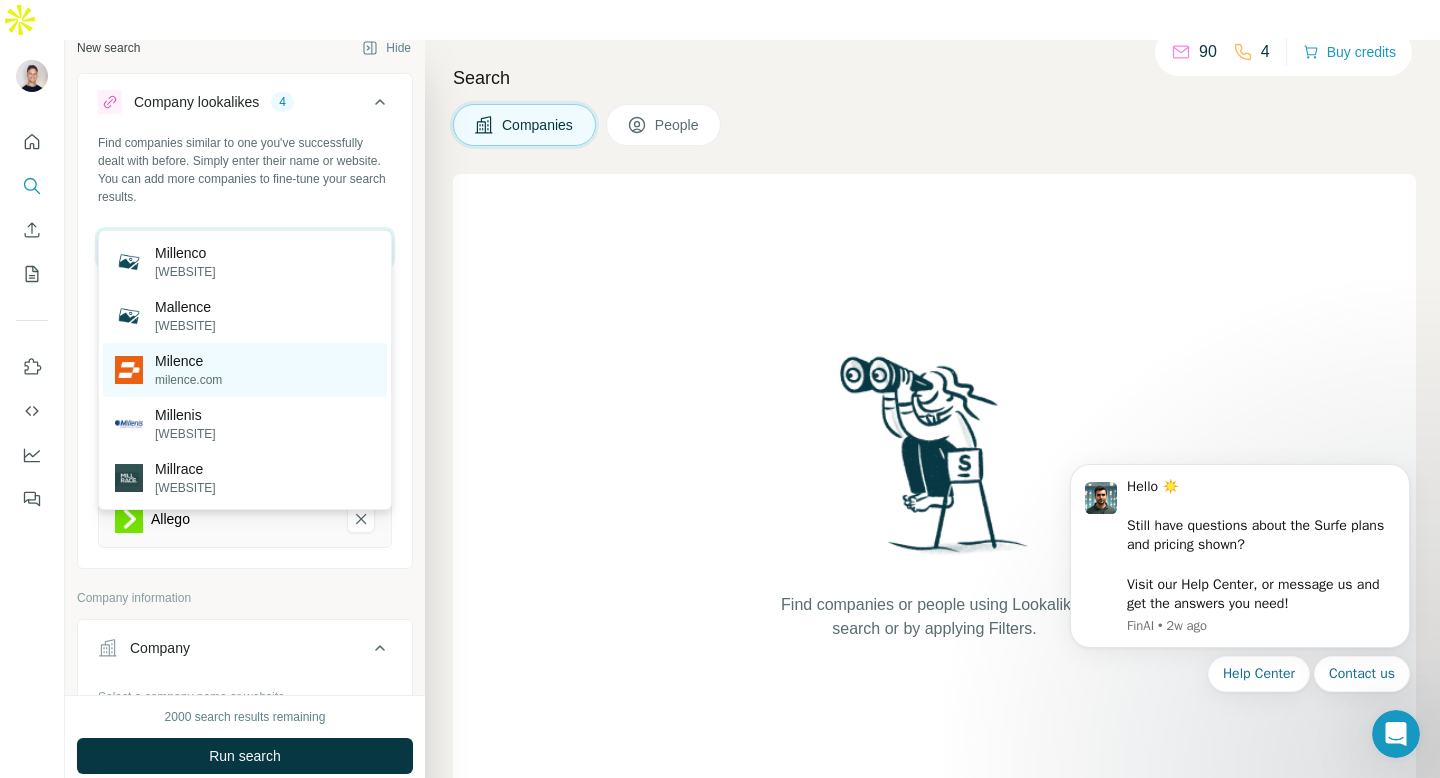 type on "********" 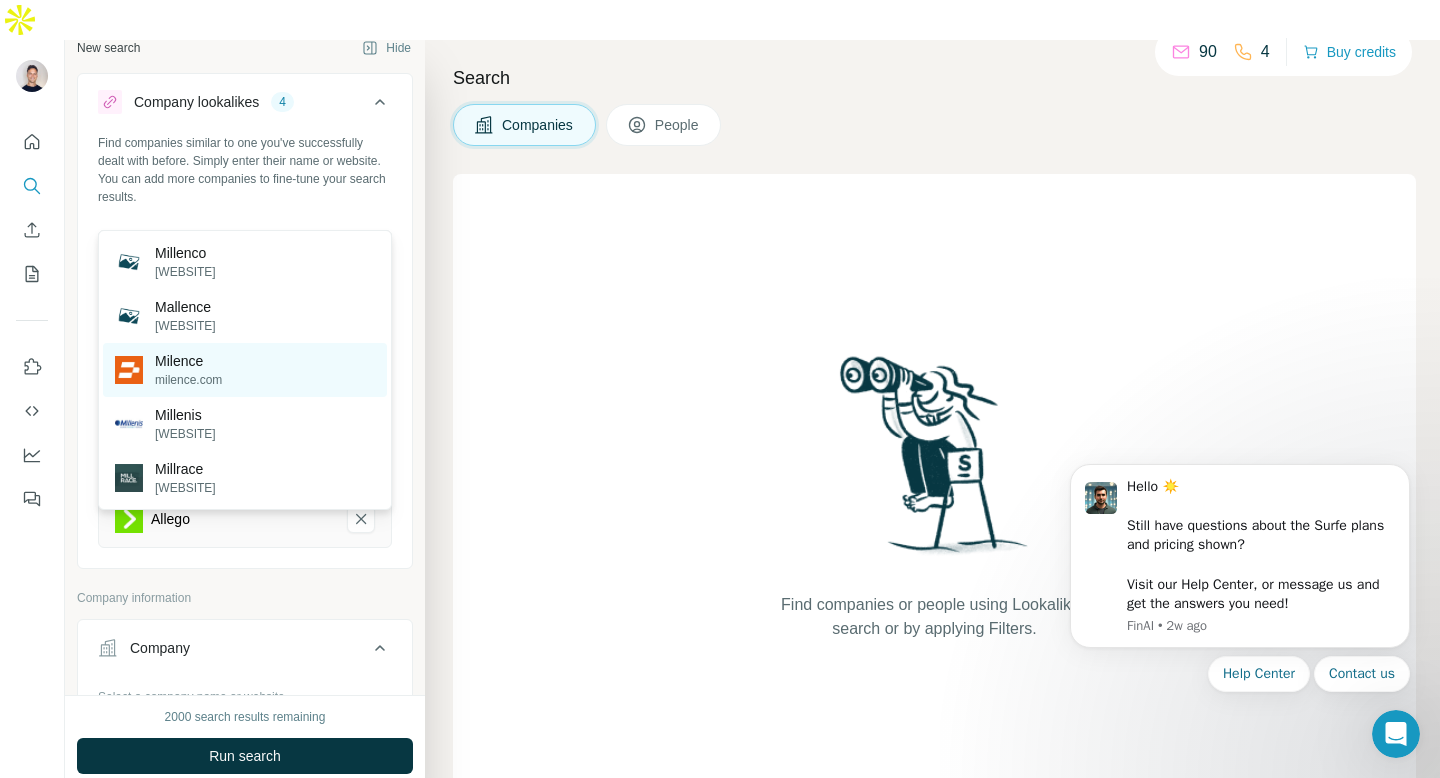 click on "Milence" at bounding box center (188, 361) 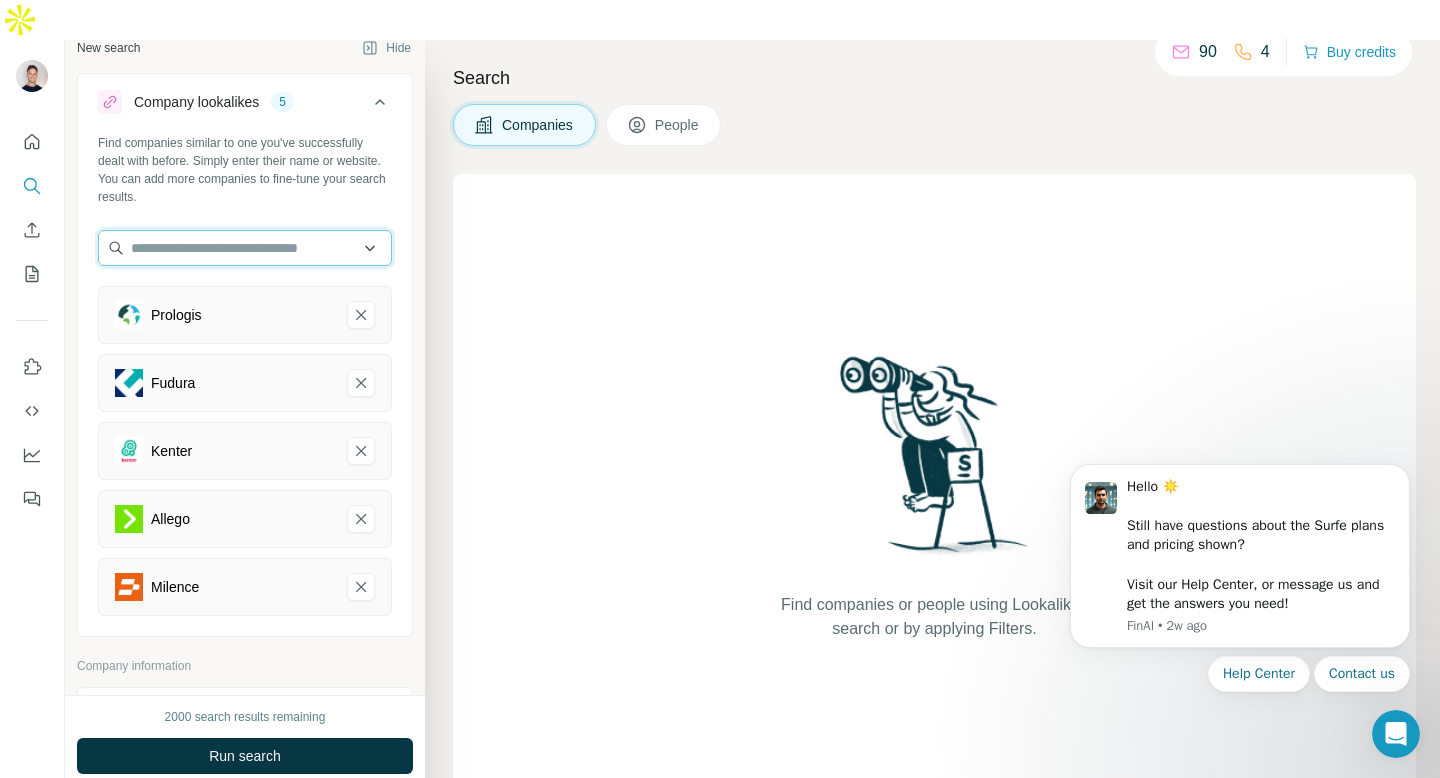 click at bounding box center (245, 248) 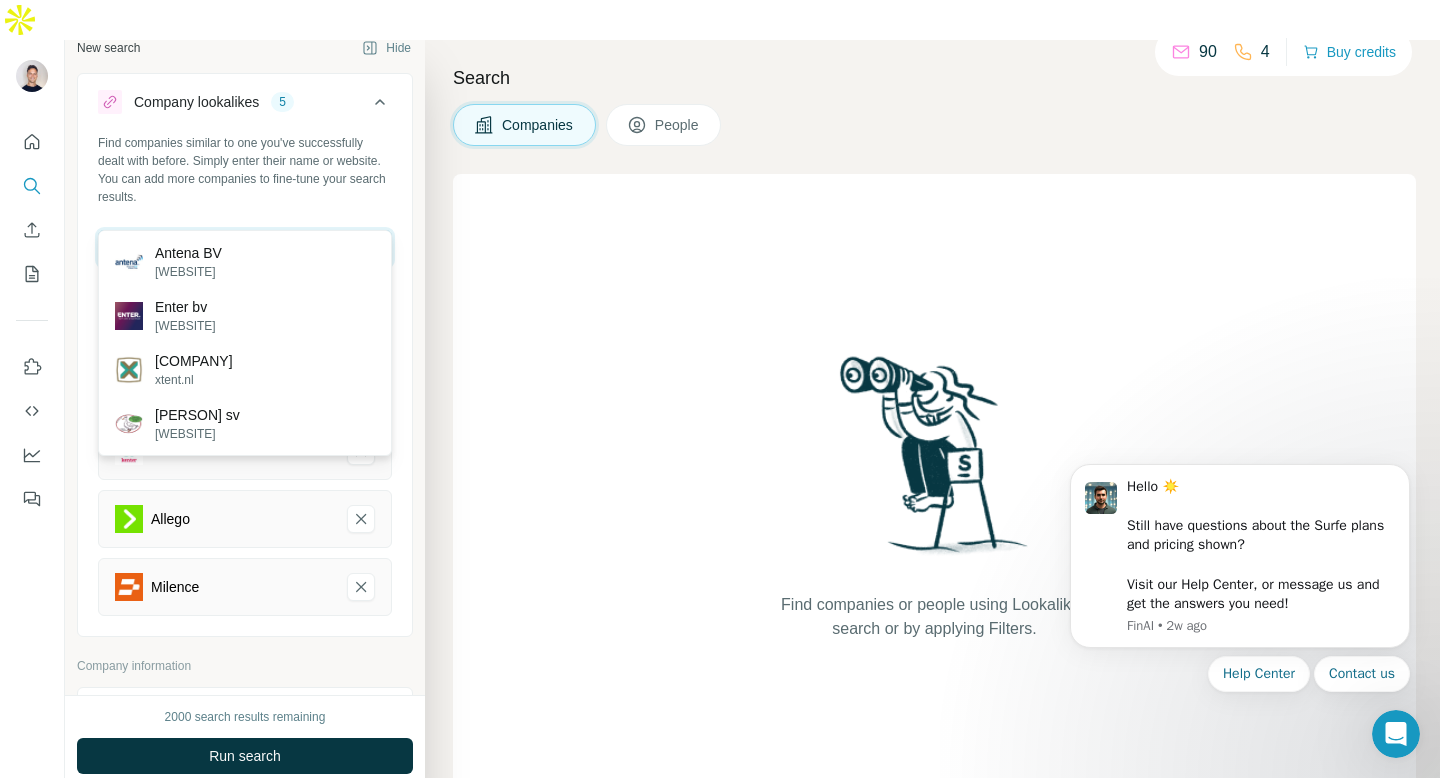 click on "*********" at bounding box center (245, 248) 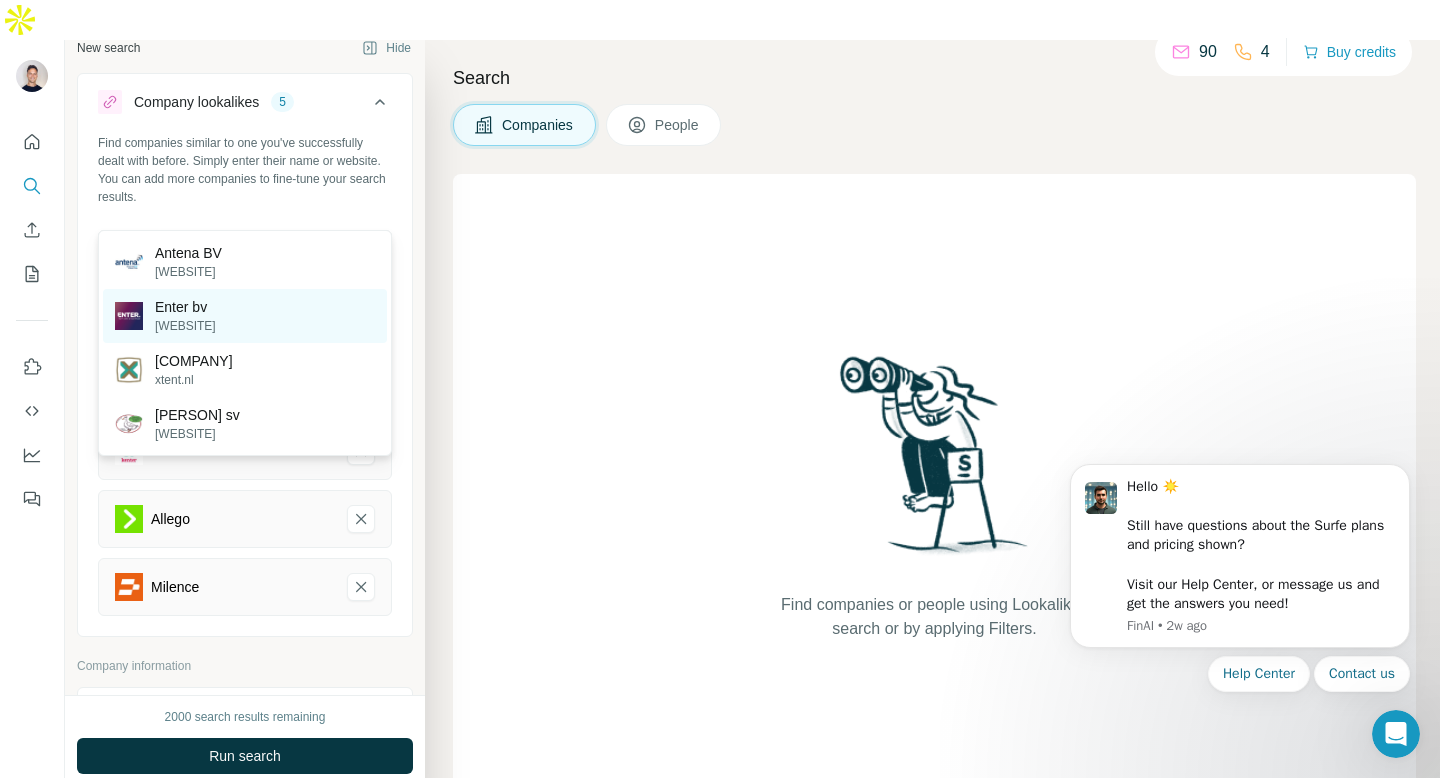 click on "Enter bv" at bounding box center (185, 307) 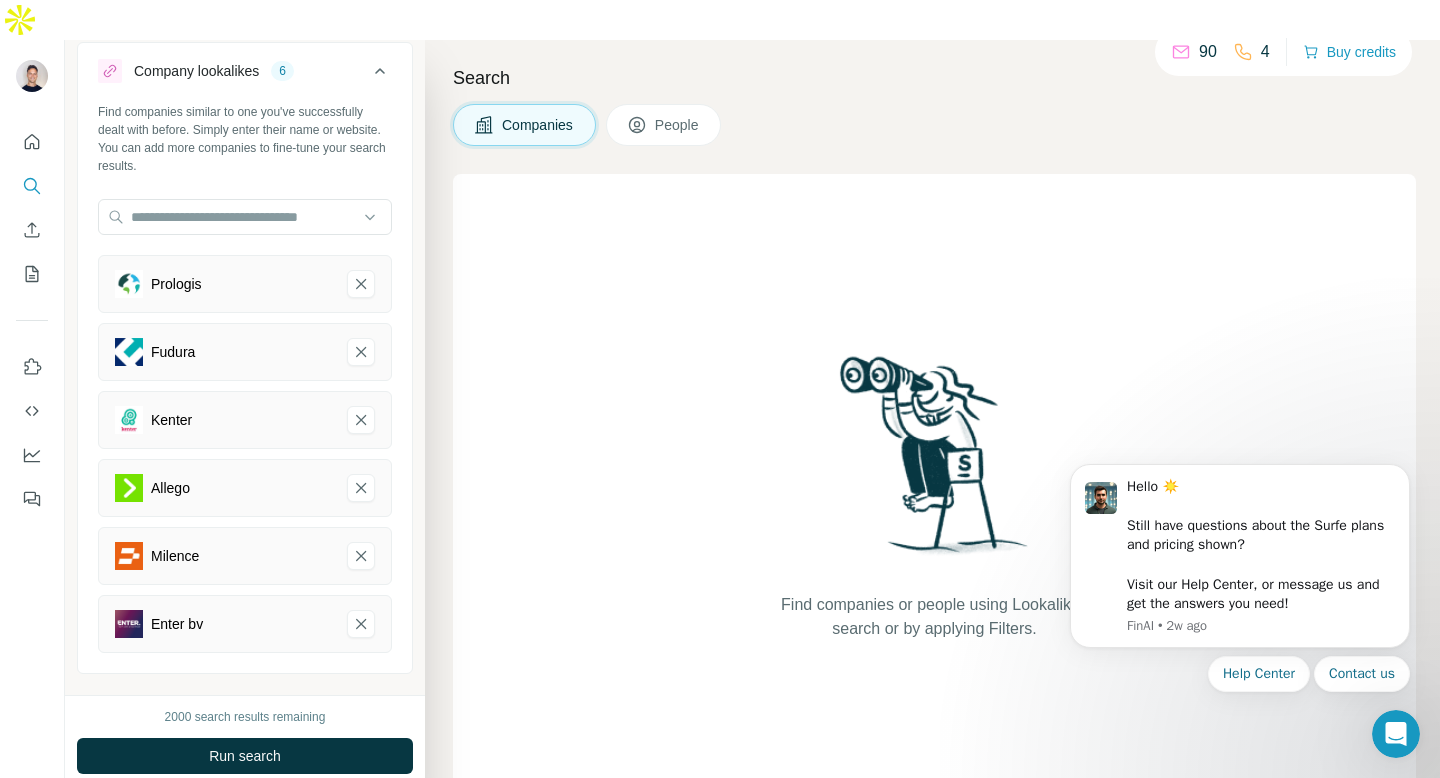 scroll, scrollTop: 51, scrollLeft: 0, axis: vertical 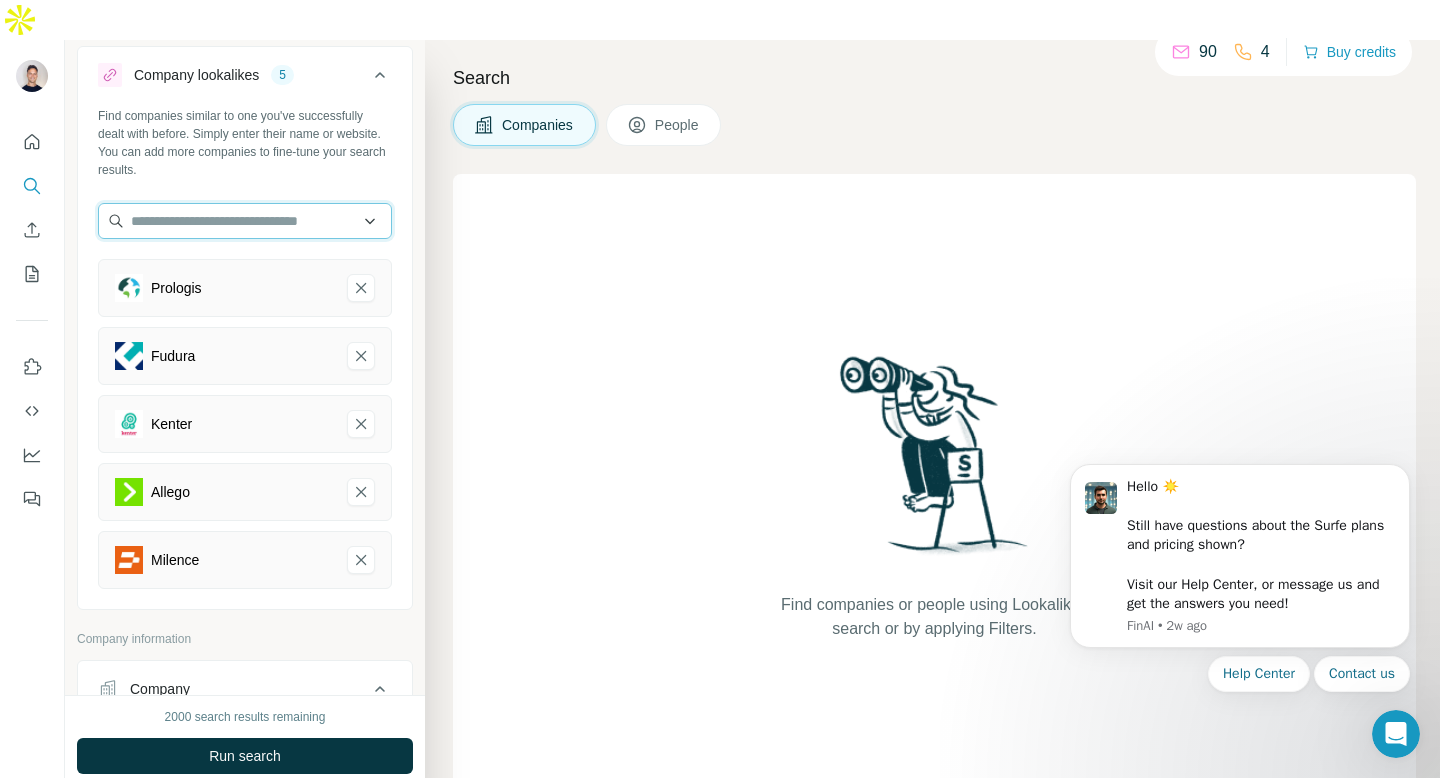 click at bounding box center [245, 221] 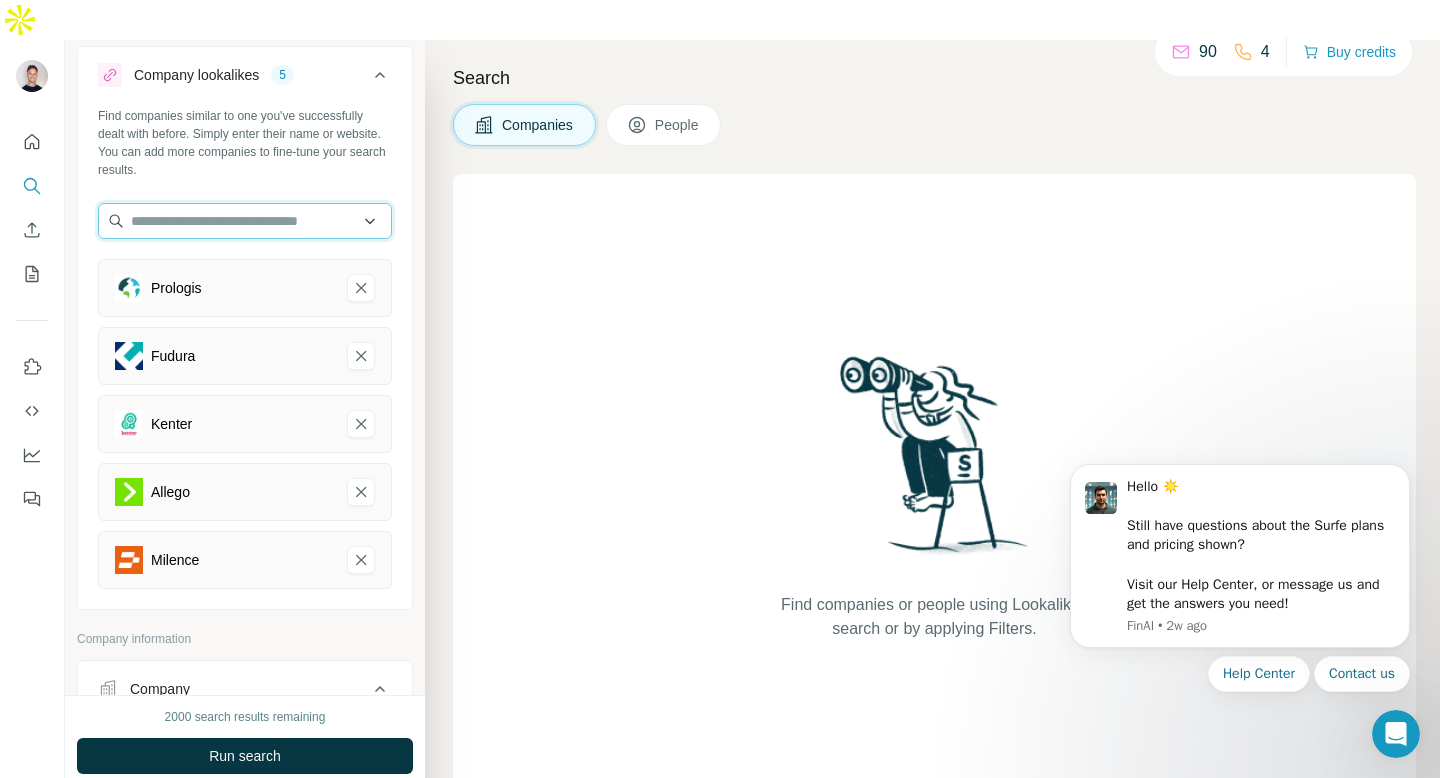scroll, scrollTop: 45, scrollLeft: 0, axis: vertical 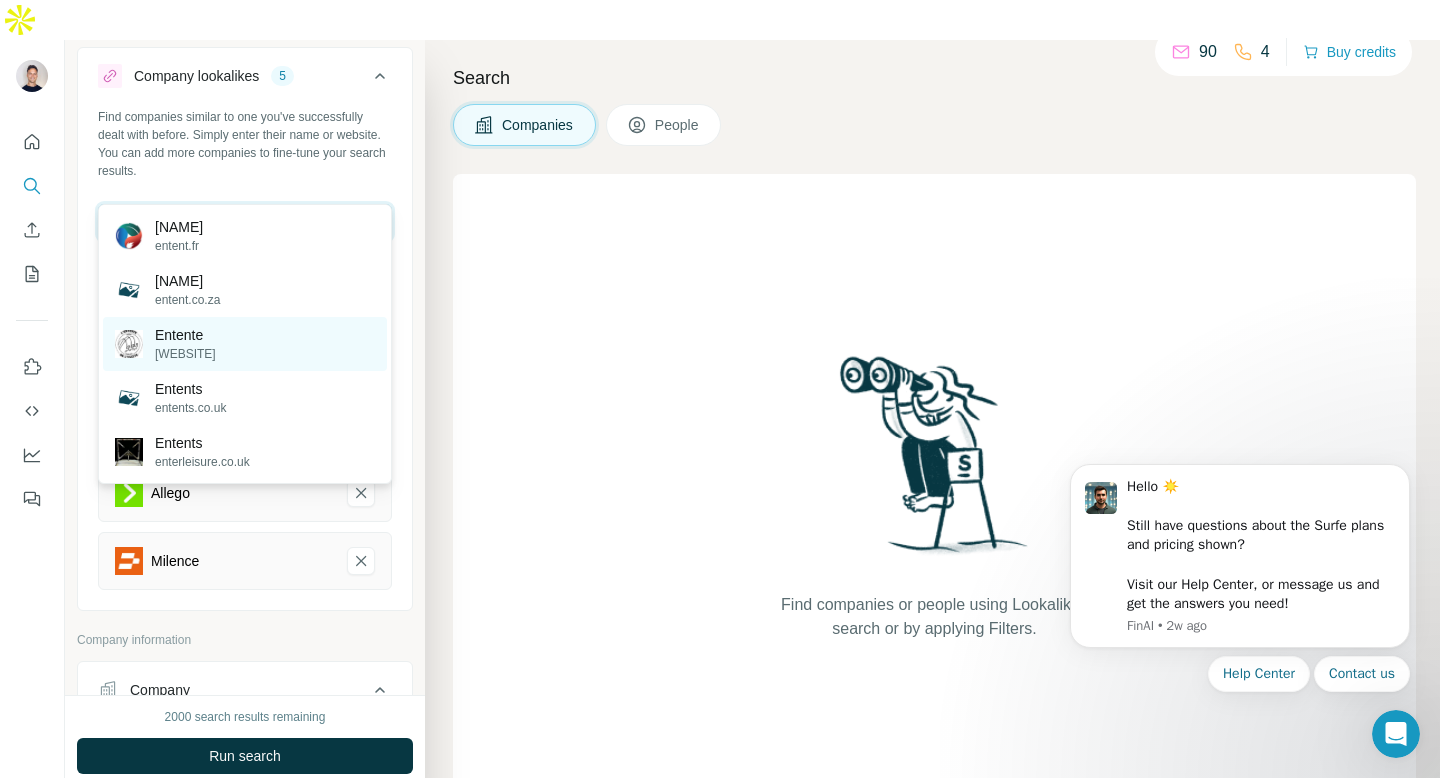 type on "******" 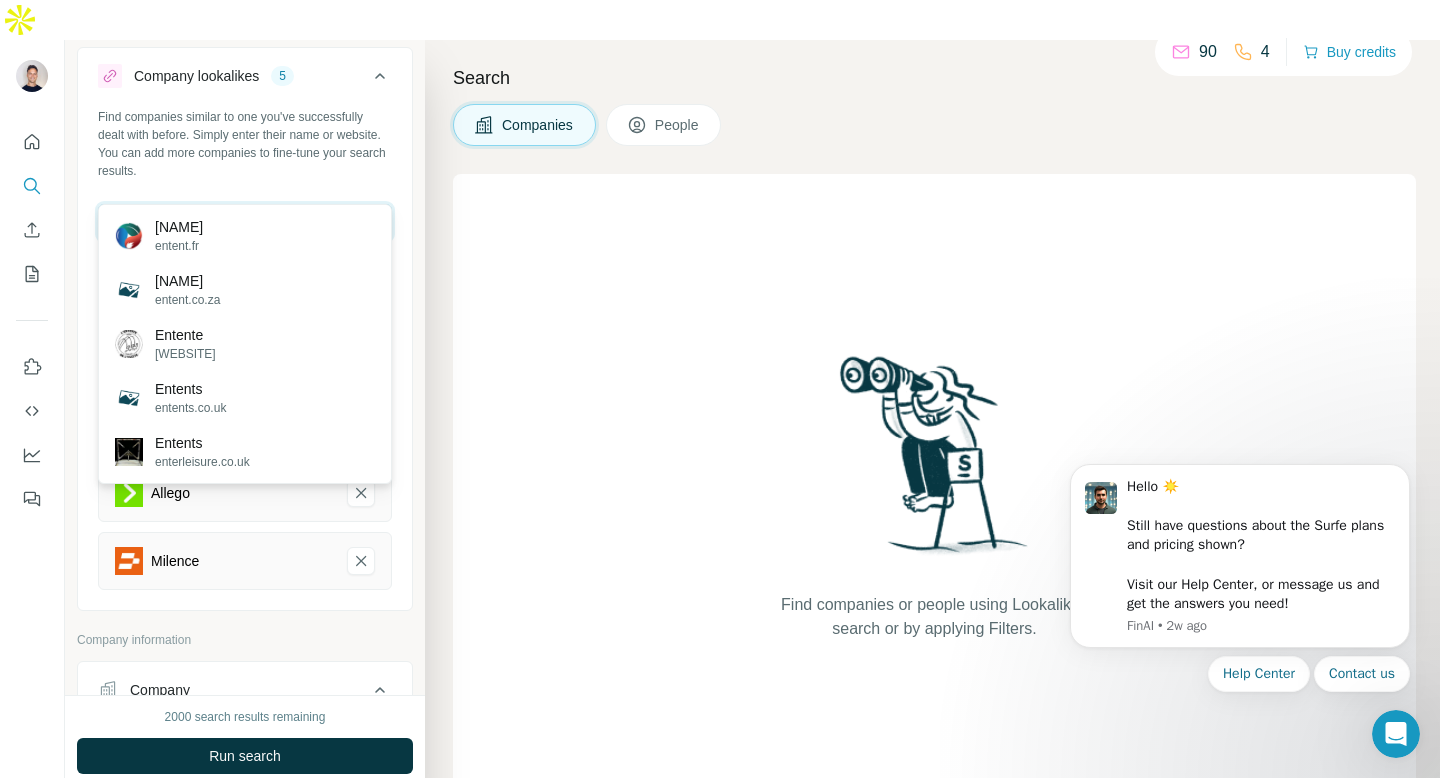 drag, startPoint x: 134, startPoint y: 157, endPoint x: 114, endPoint y: 159, distance: 20.09975 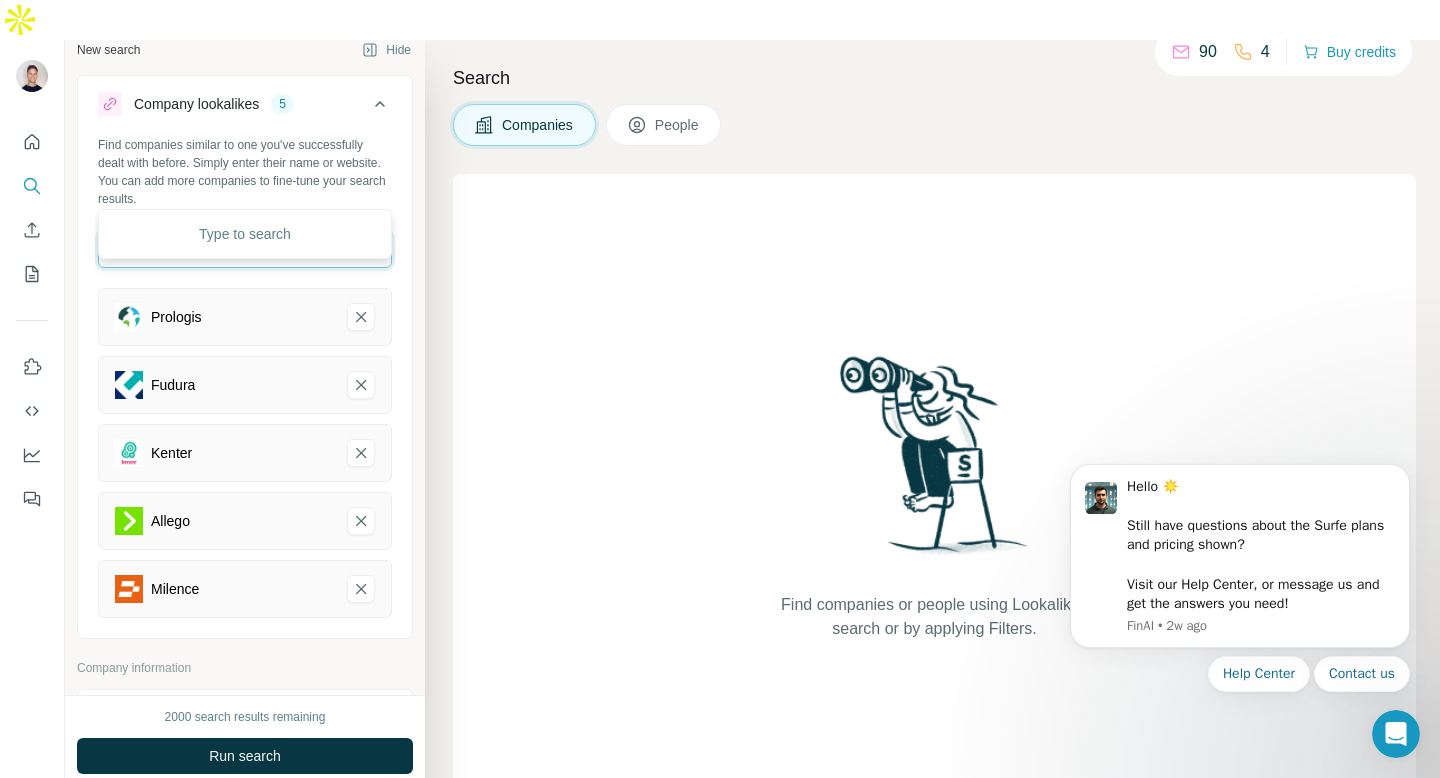 scroll, scrollTop: 0, scrollLeft: 0, axis: both 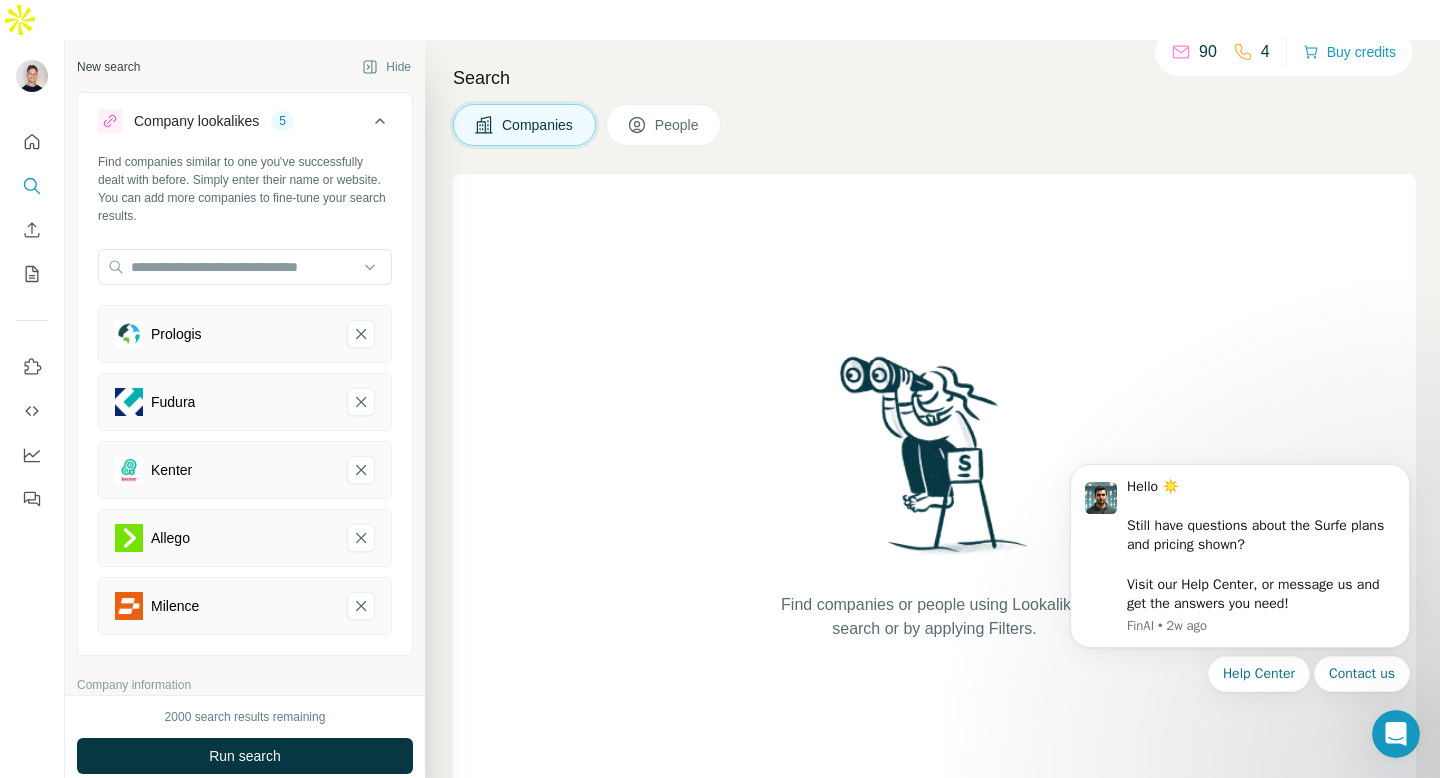 click on "Find companies similar to one you've successfully dealt with before. Simply enter their name or website. You can add more companies to fine-tune your search results." at bounding box center [245, 189] 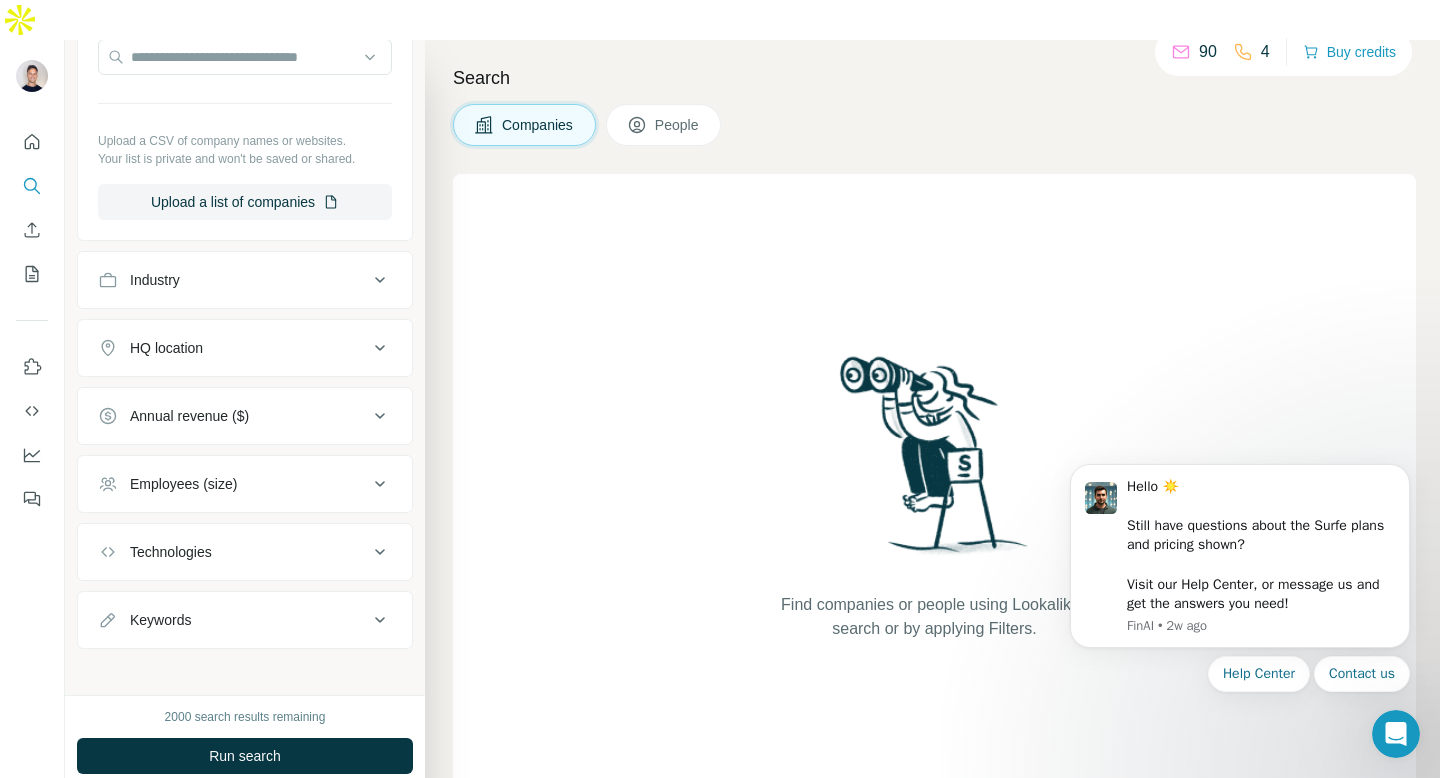 scroll, scrollTop: 776, scrollLeft: 0, axis: vertical 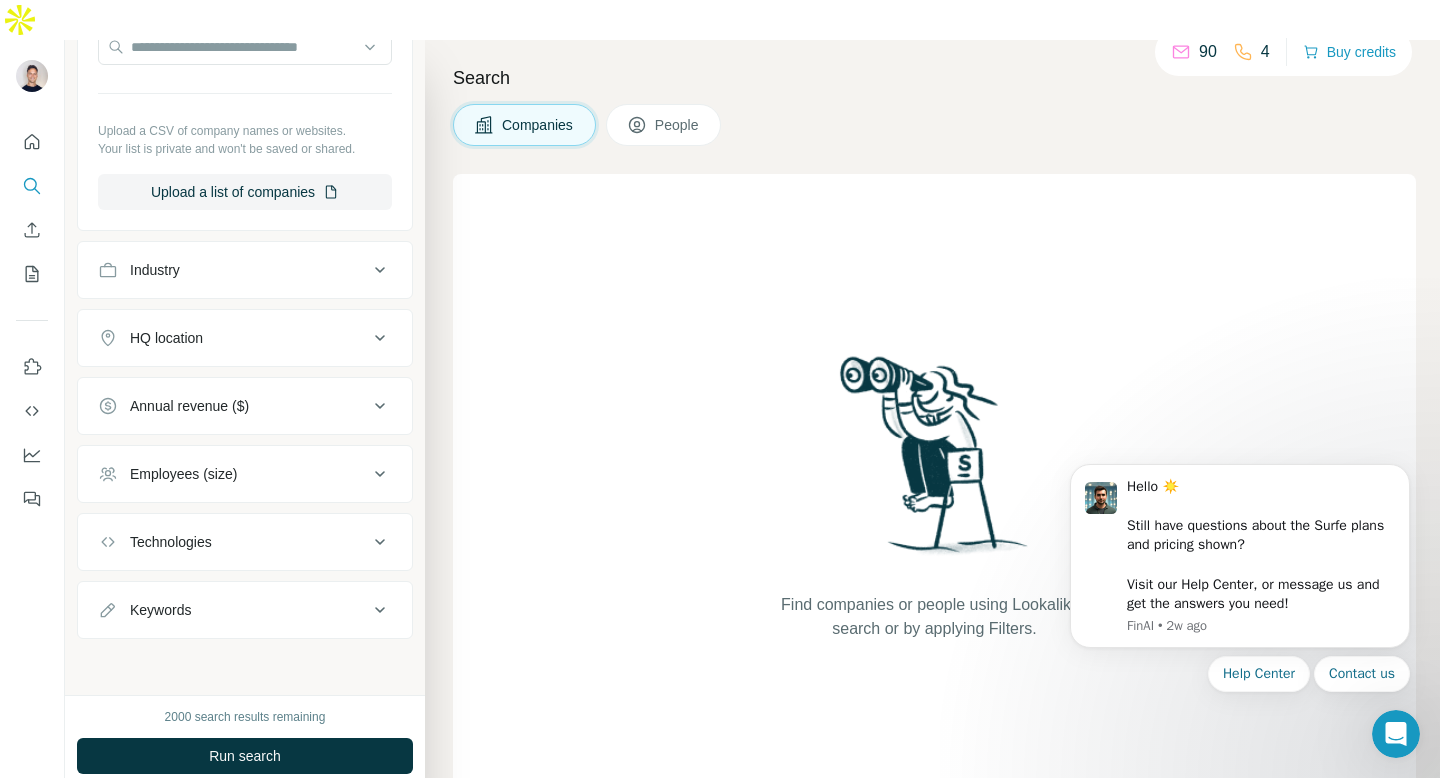 click on "Keywords" at bounding box center (233, 610) 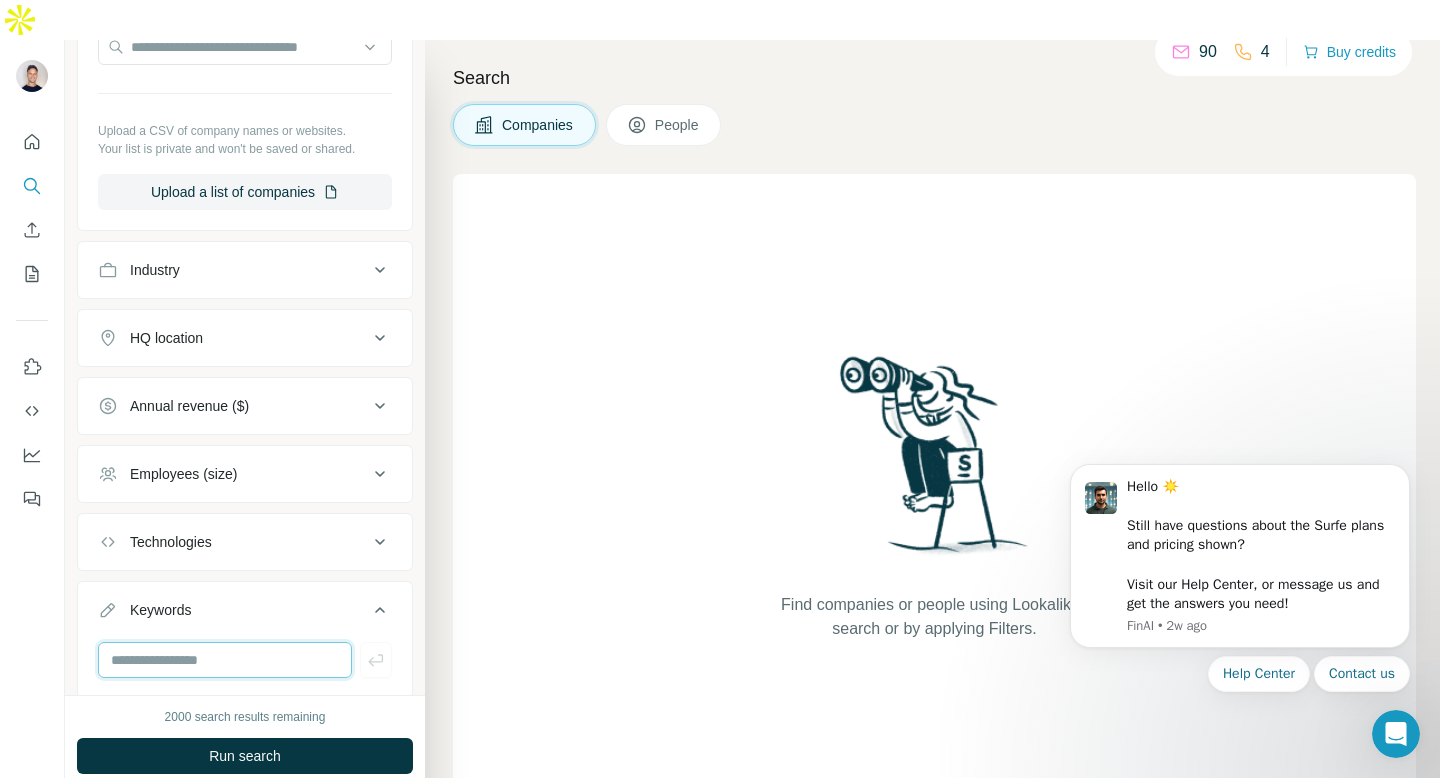 click at bounding box center [225, 660] 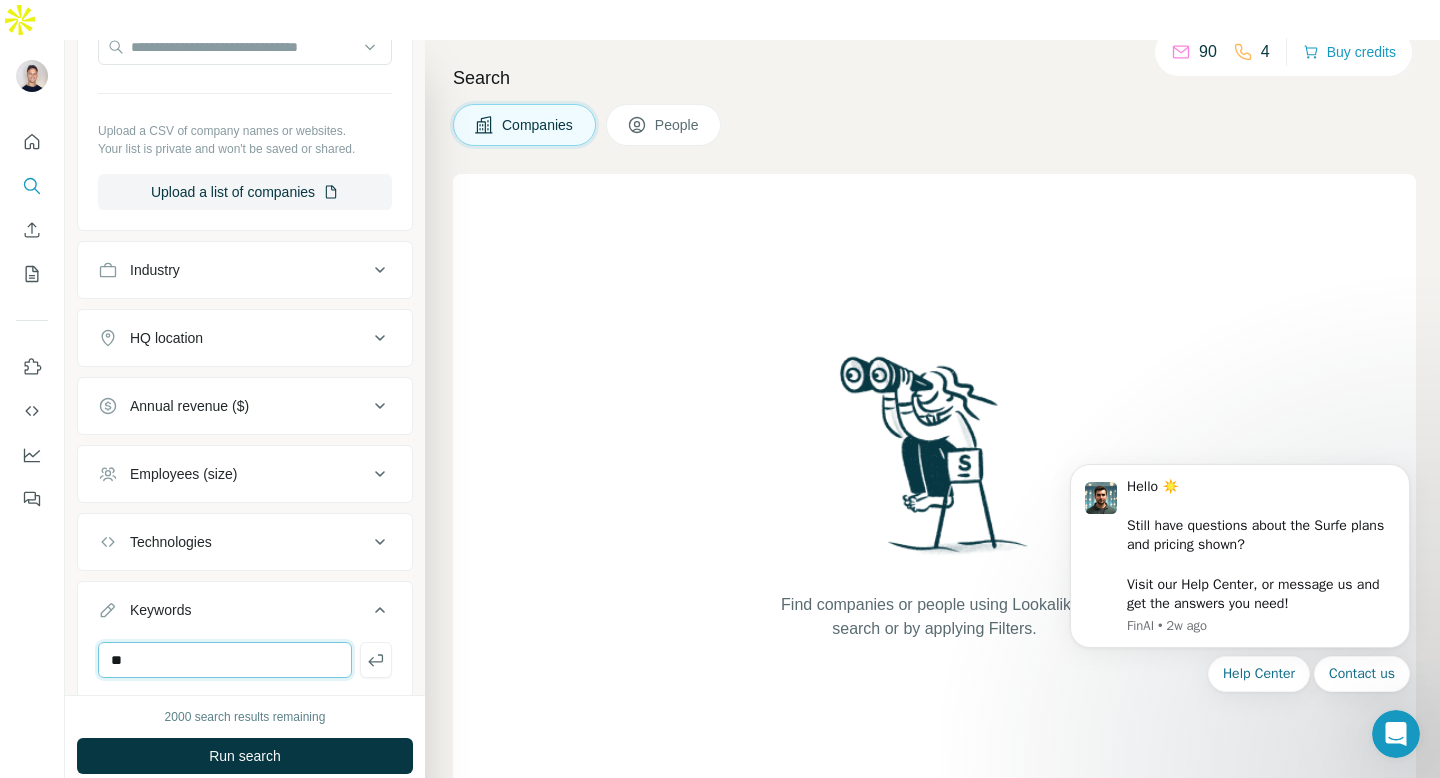 type on "*" 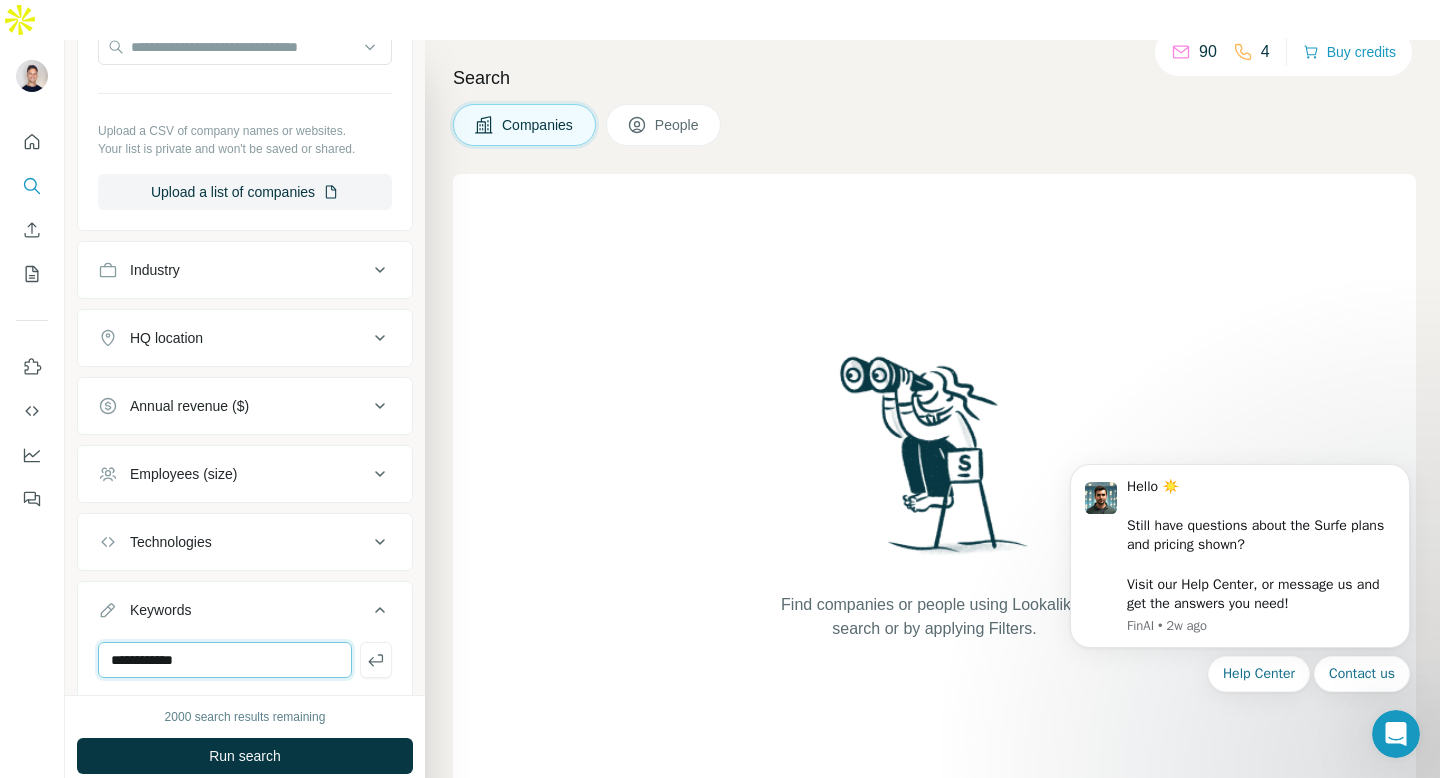 click on "**********" at bounding box center [225, 660] 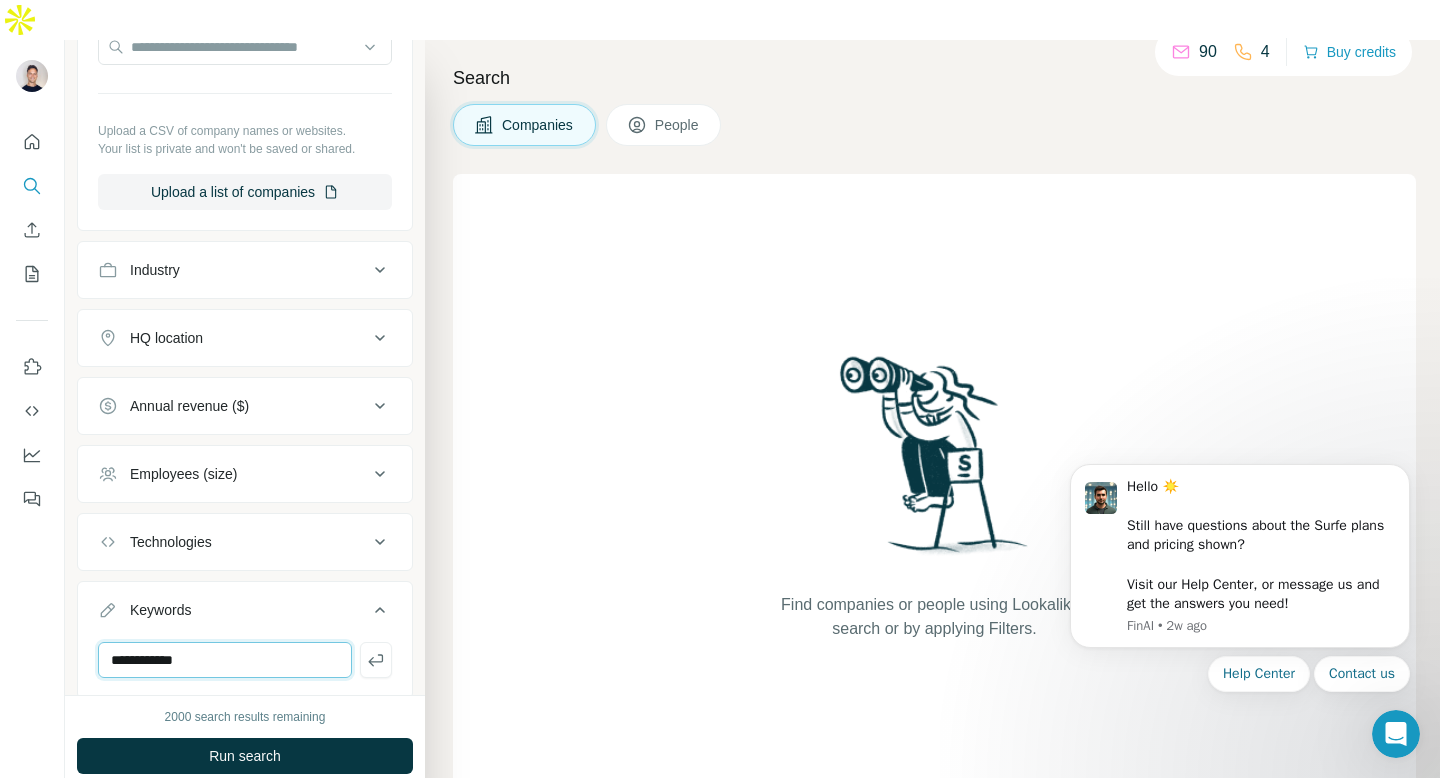 paste on "**********" 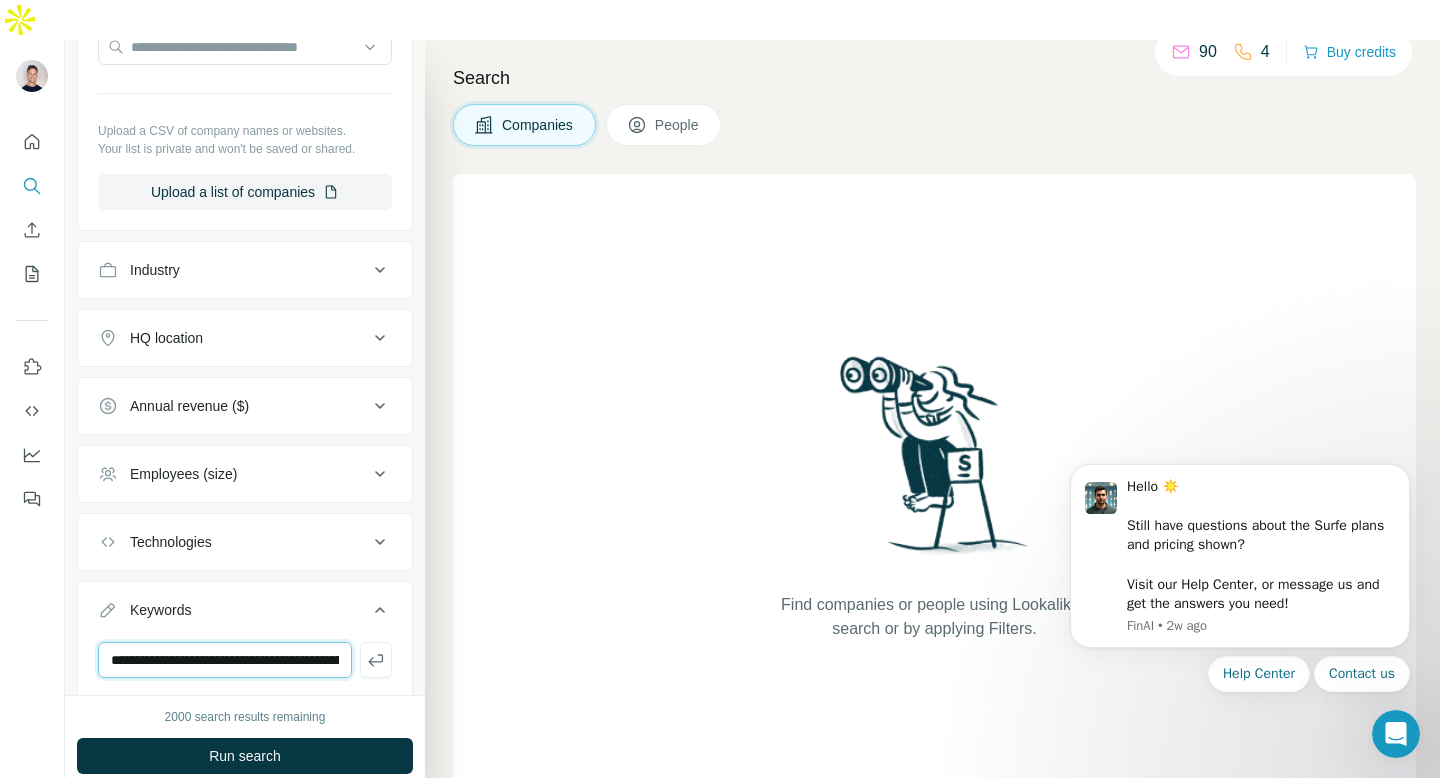 scroll, scrollTop: 0, scrollLeft: 8341, axis: horizontal 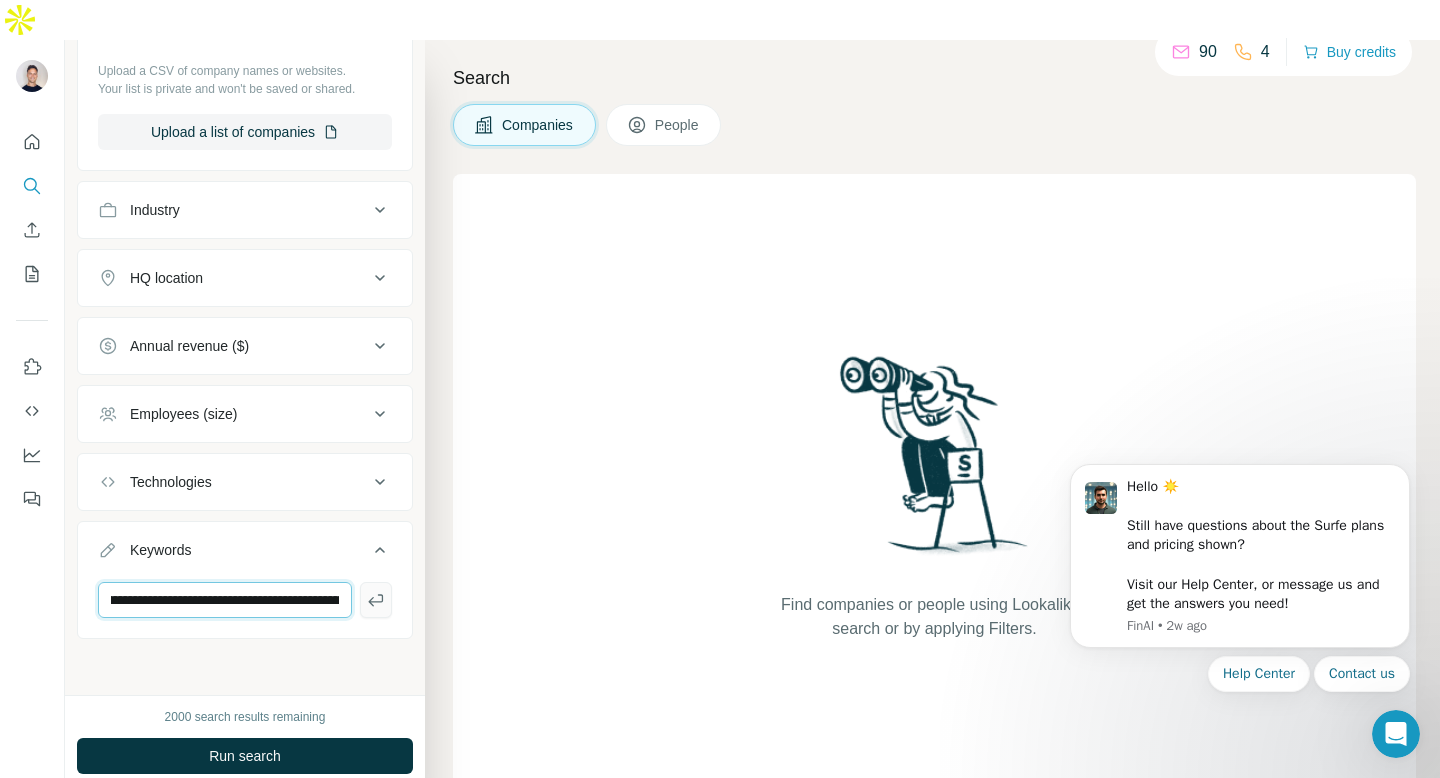 type on "**********" 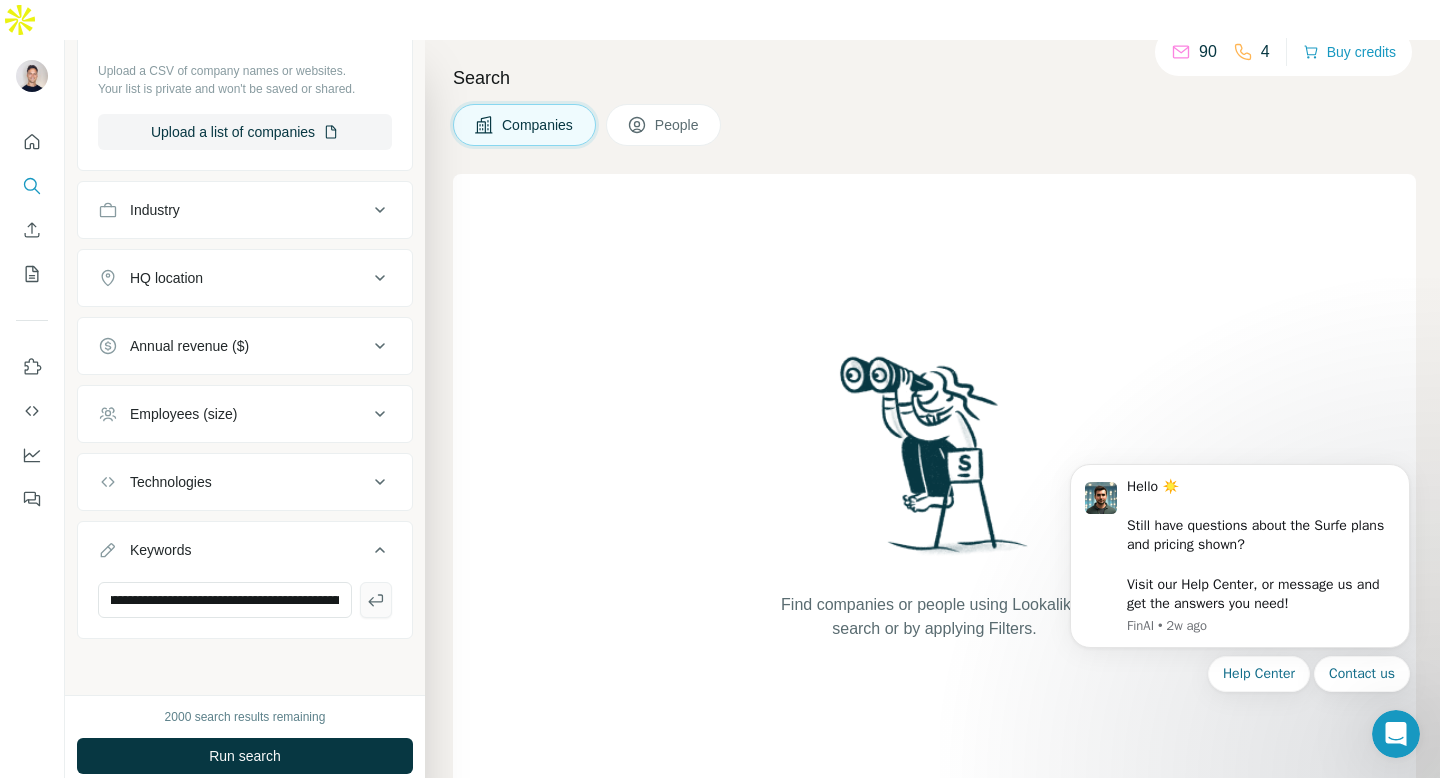 scroll, scrollTop: 0, scrollLeft: 0, axis: both 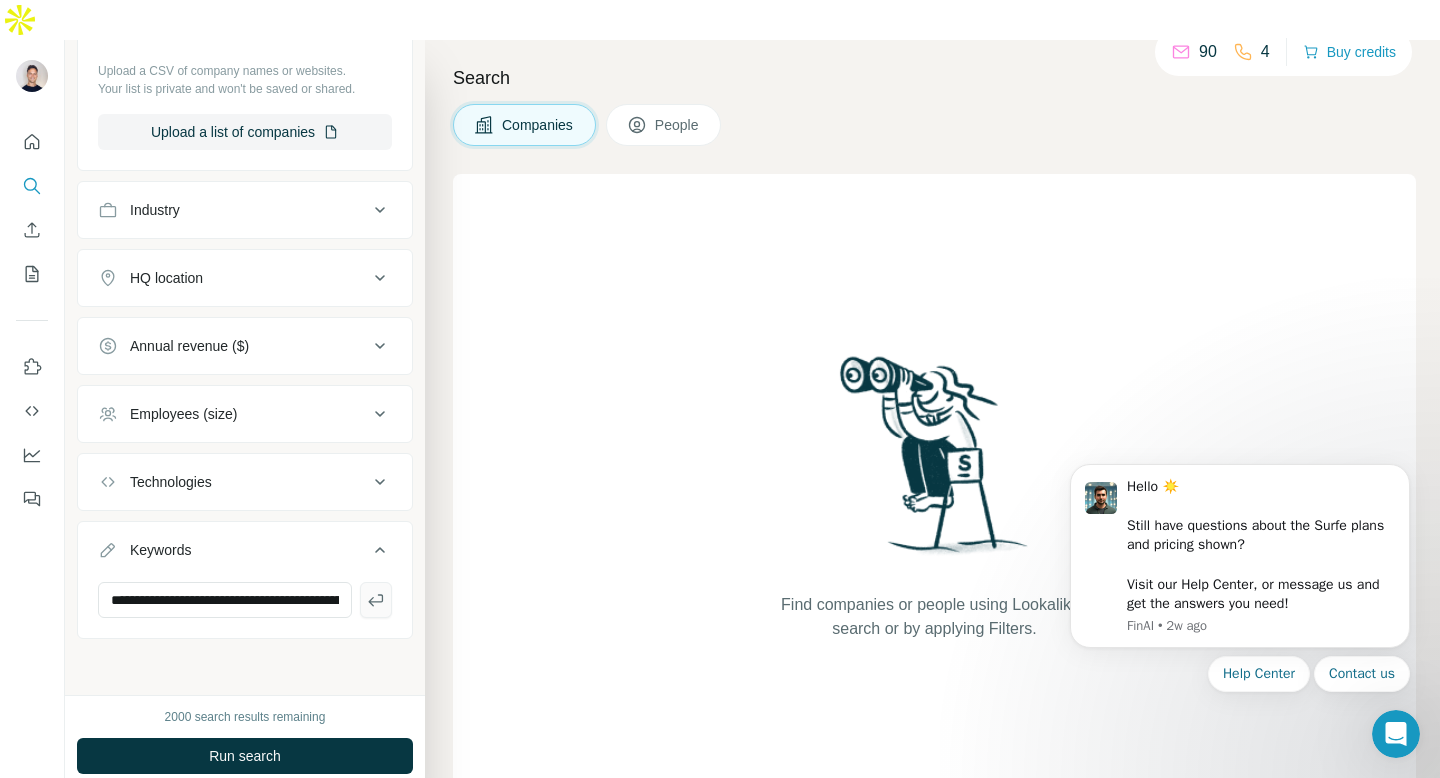 click 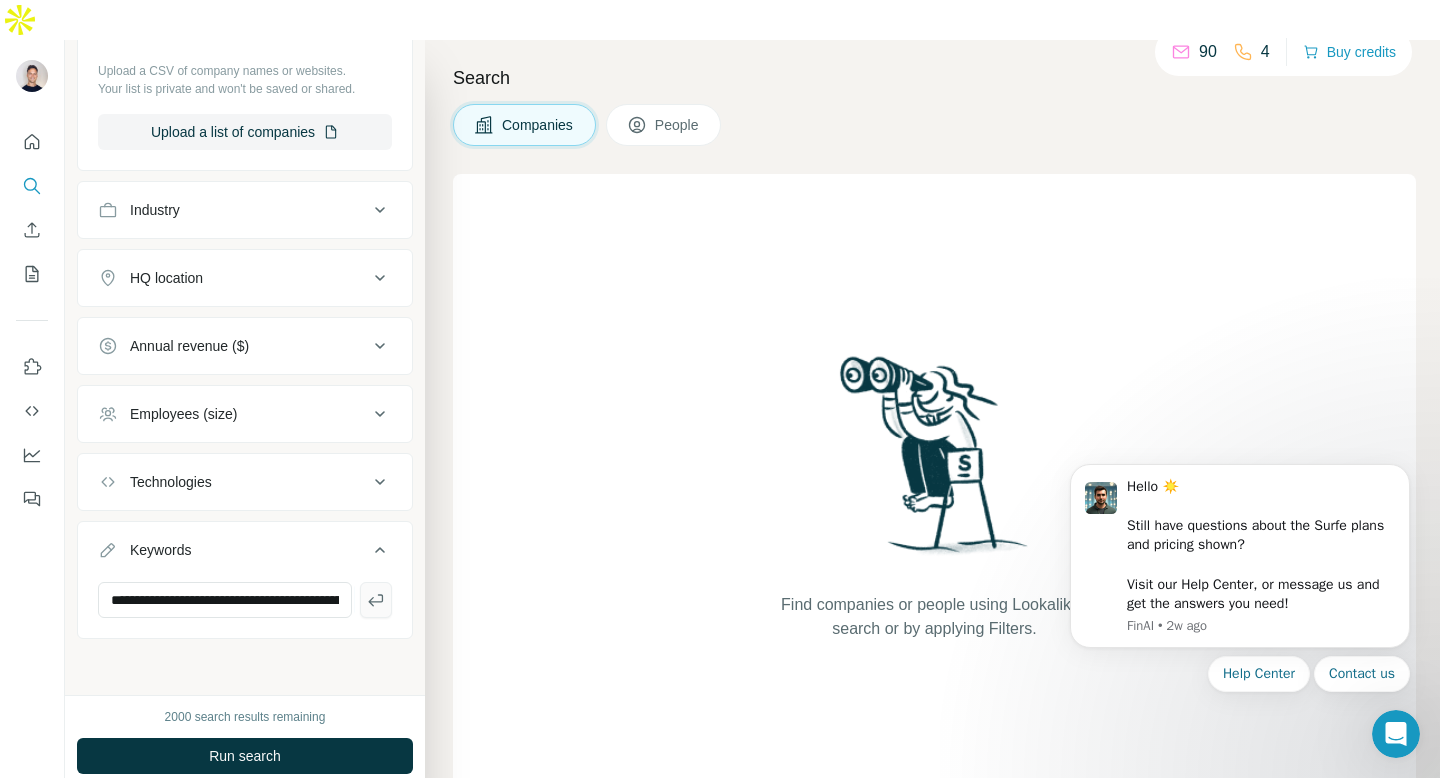 type 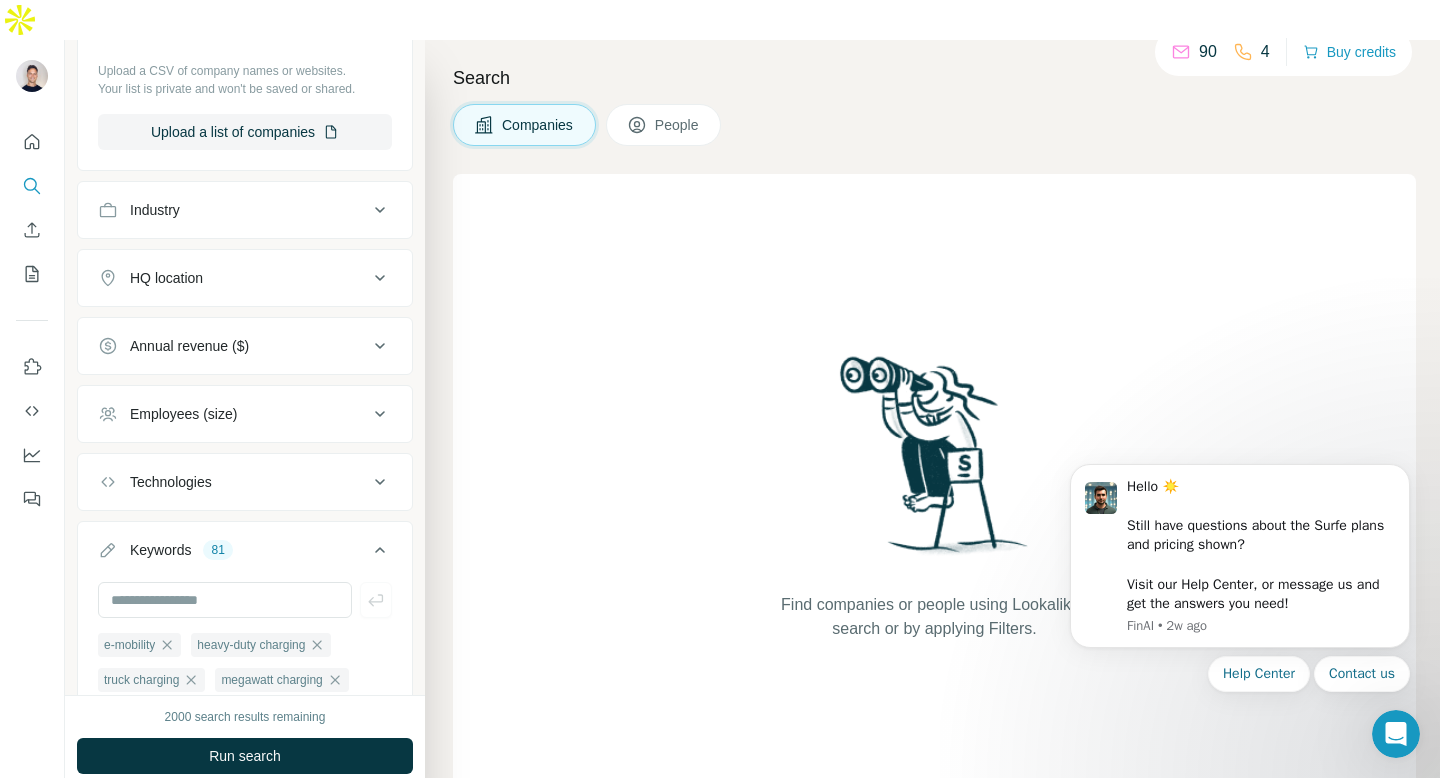 click on "Run search" at bounding box center (245, 756) 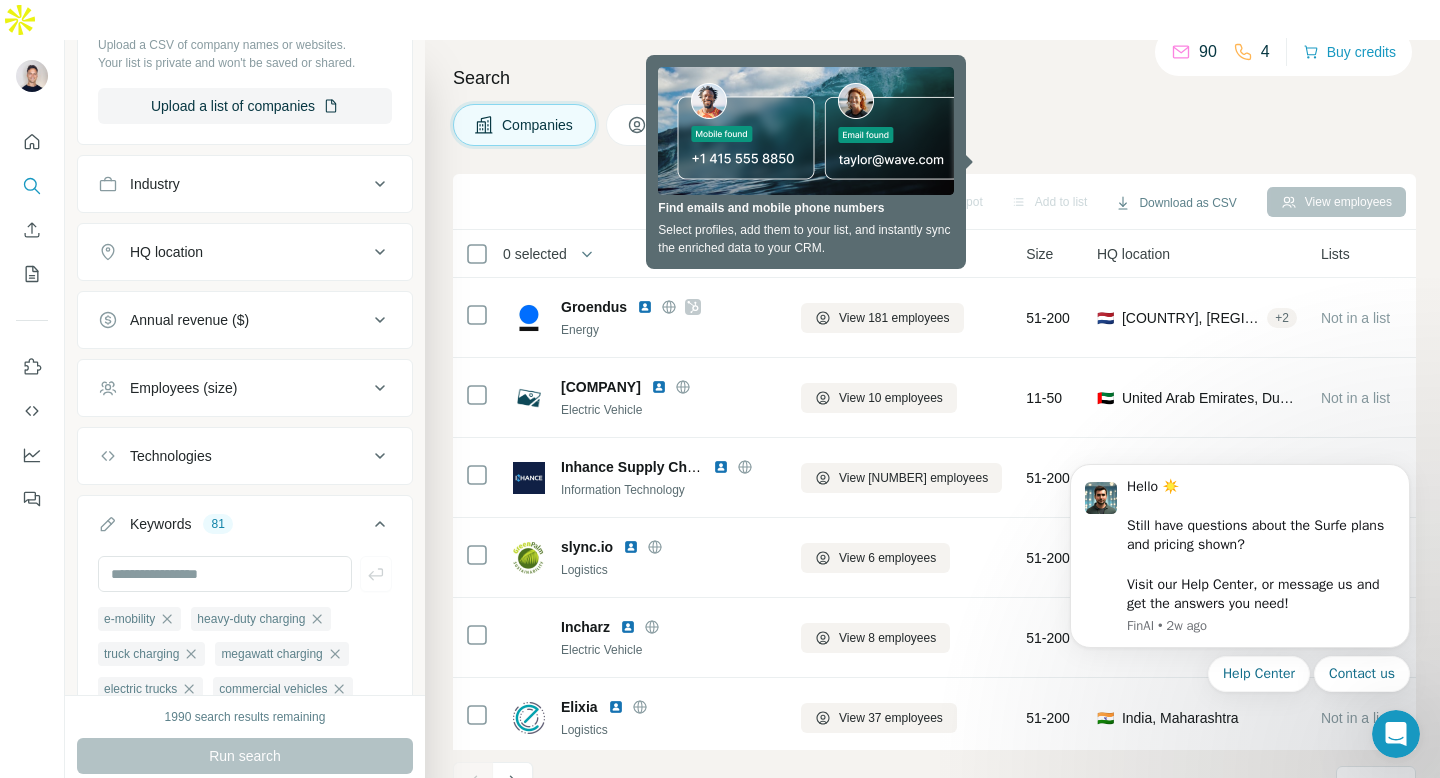 scroll, scrollTop: 864, scrollLeft: 0, axis: vertical 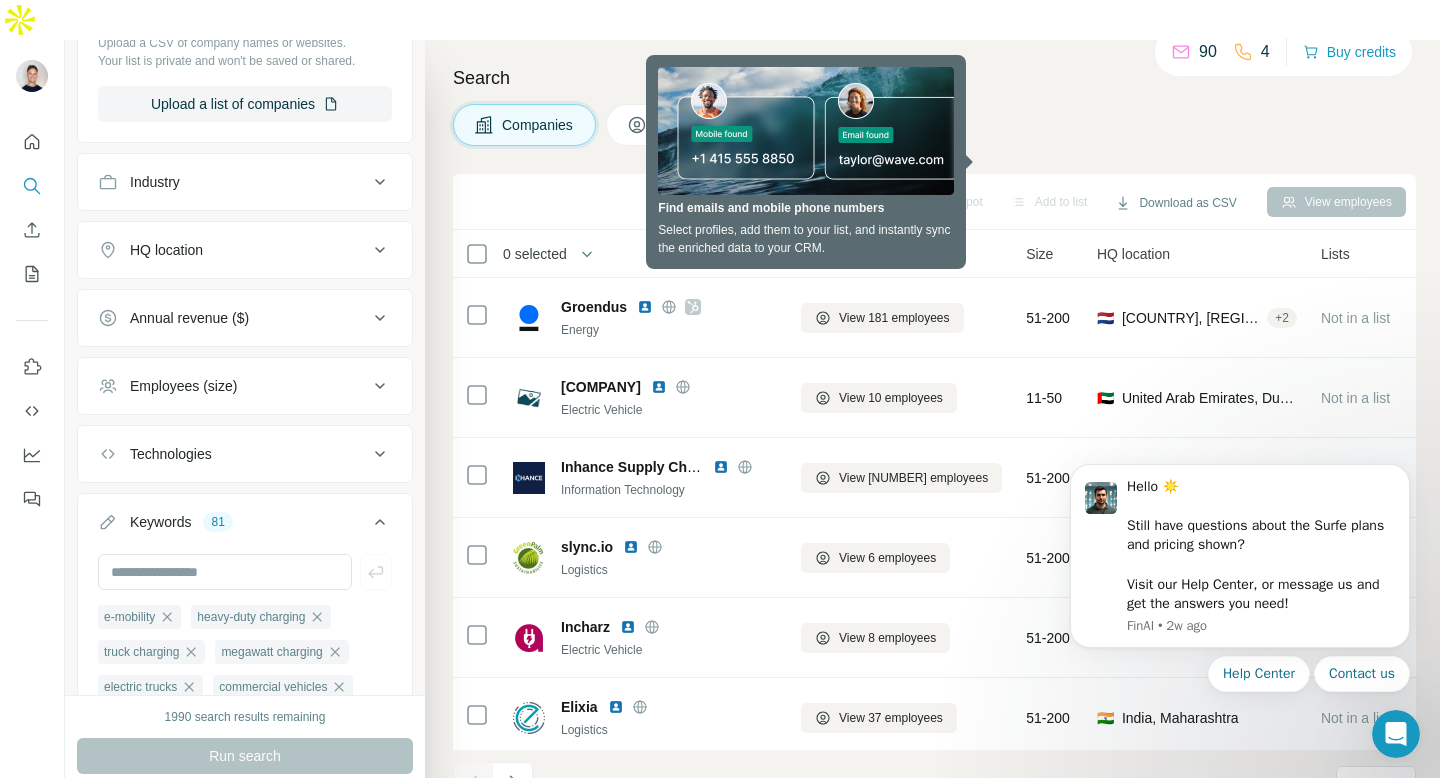 click 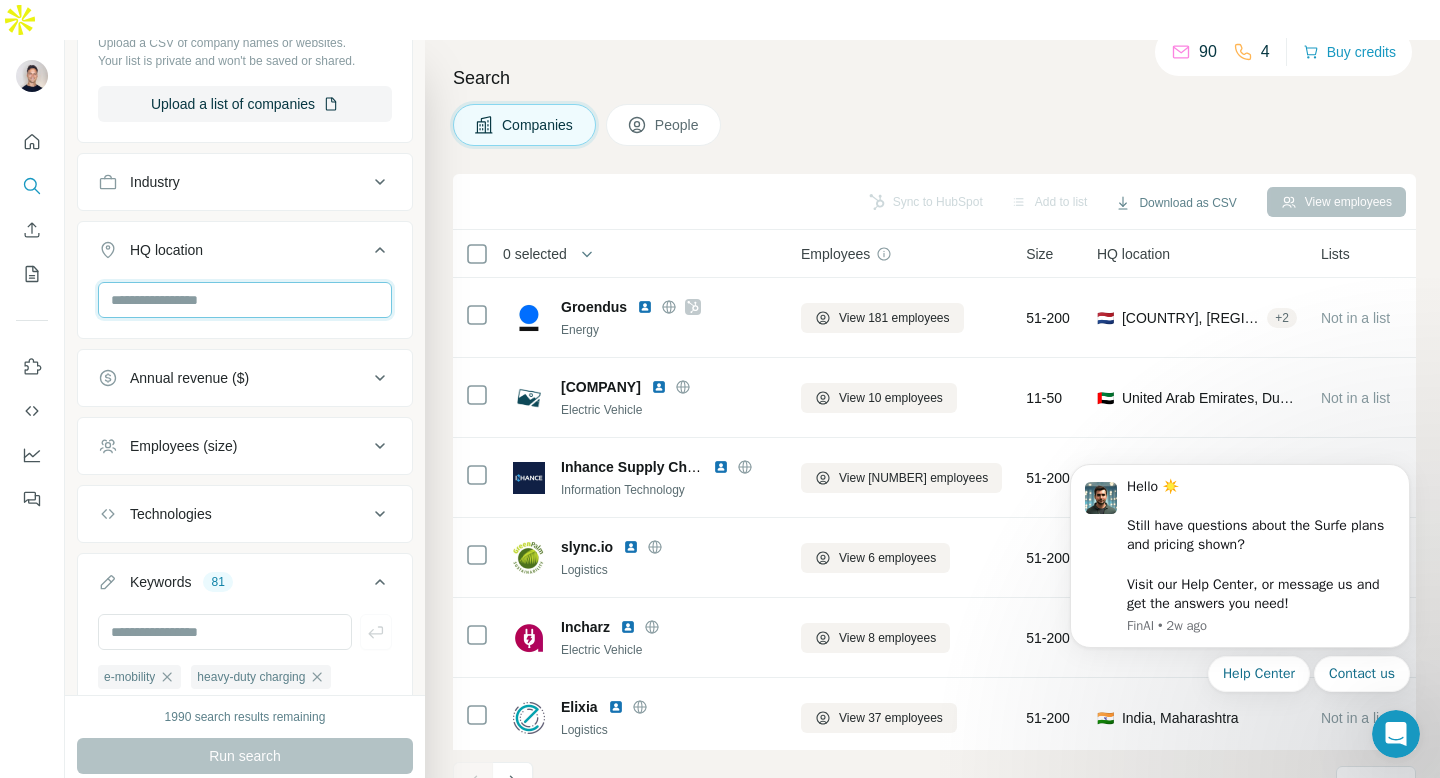click at bounding box center (245, 300) 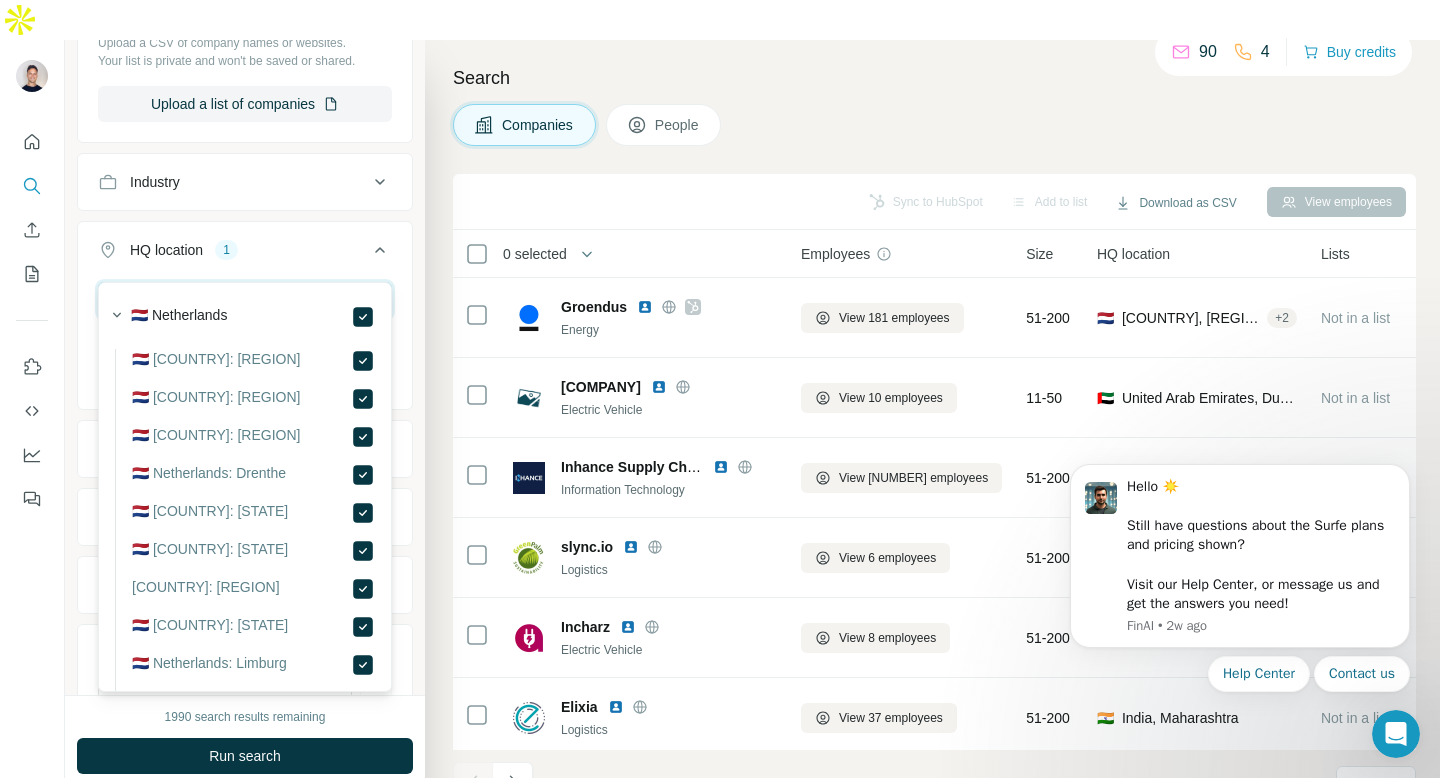 drag, startPoint x: 165, startPoint y: 250, endPoint x: 123, endPoint y: 249, distance: 42.0119 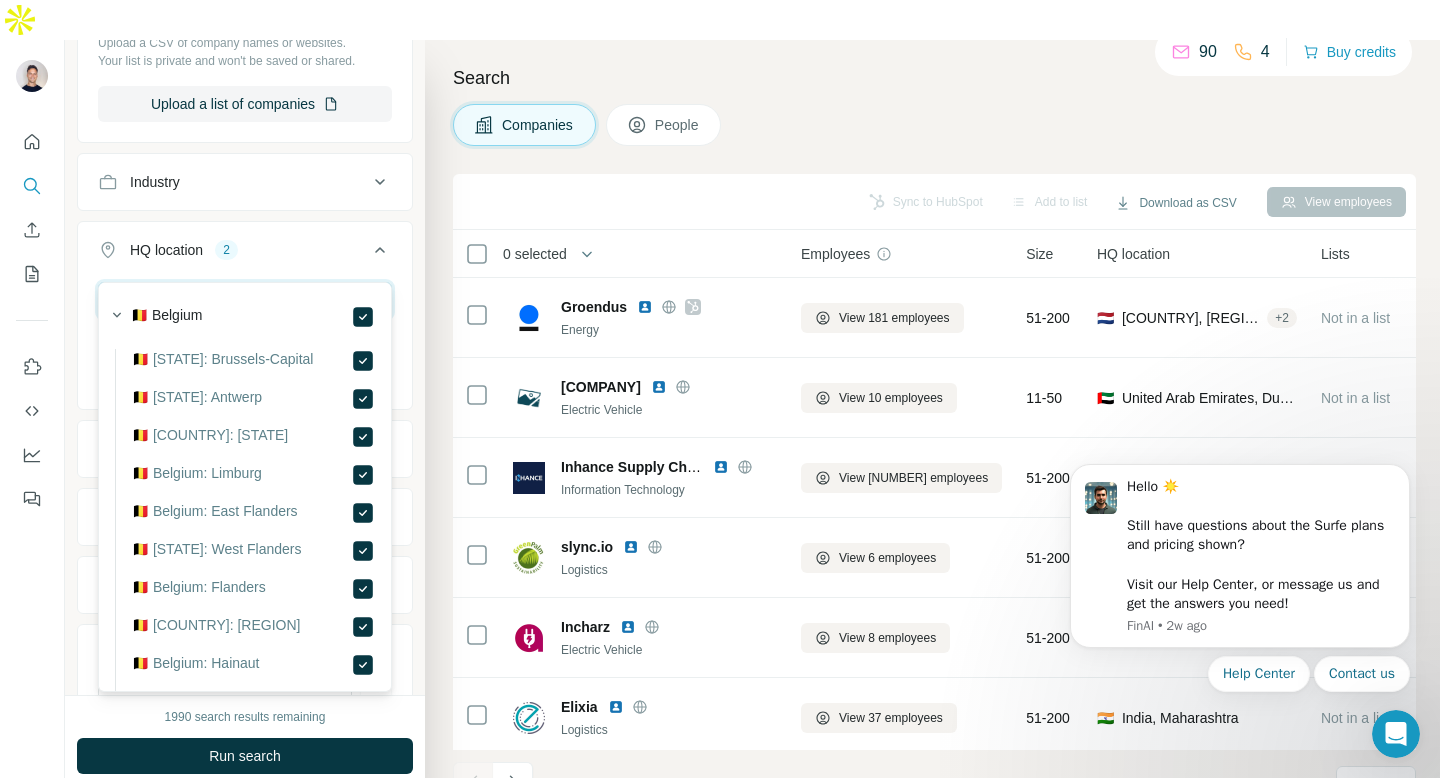 click on "*****" at bounding box center [245, 300] 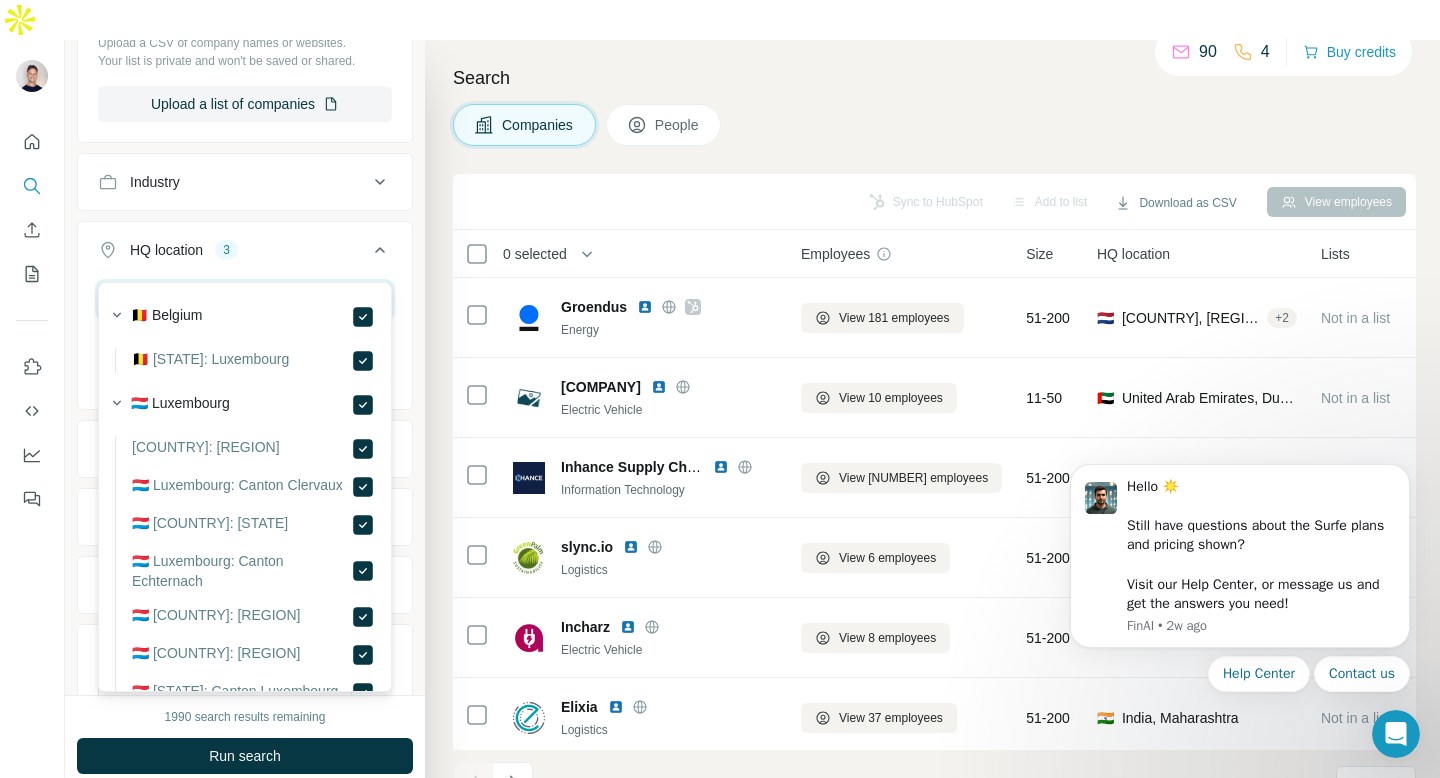drag, startPoint x: 159, startPoint y: 259, endPoint x: 70, endPoint y: 250, distance: 89.453896 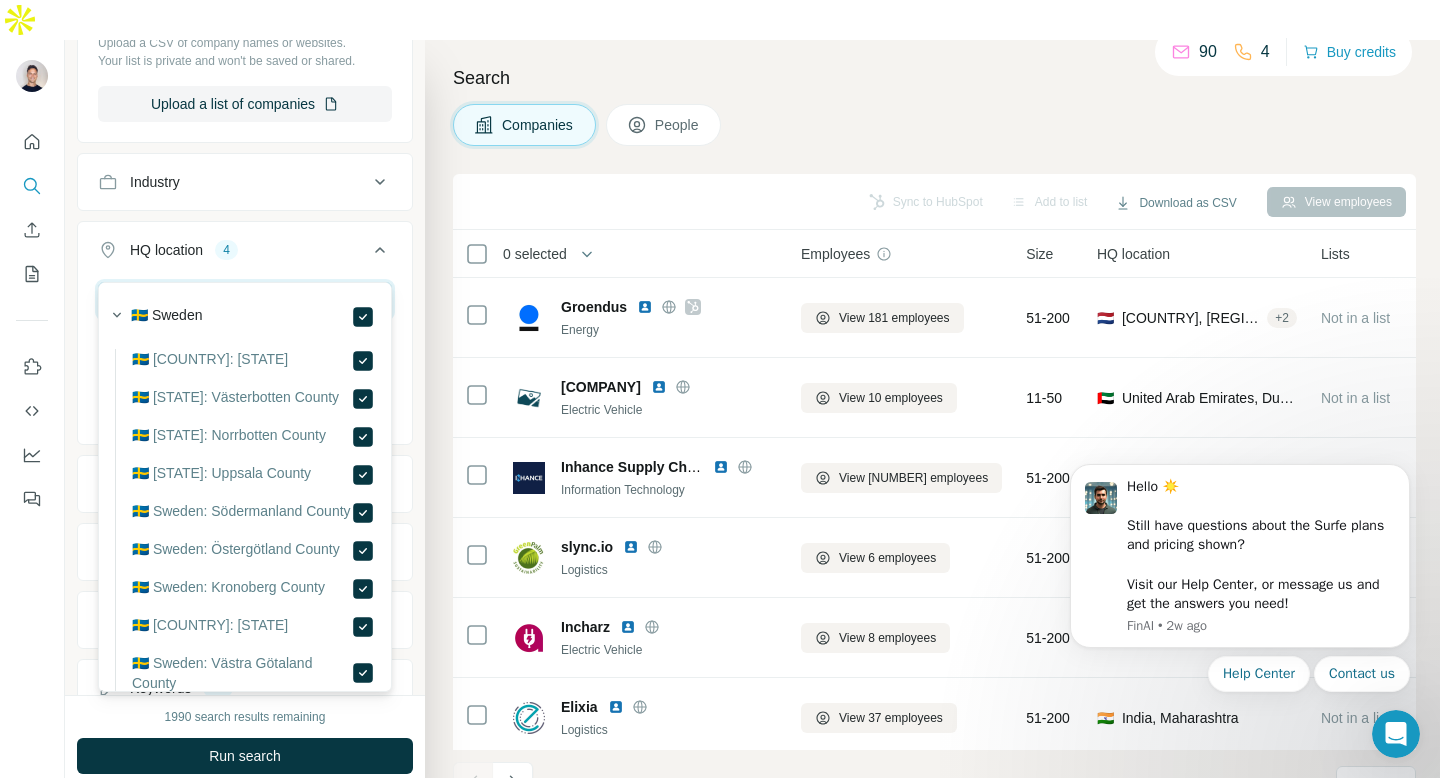drag, startPoint x: 176, startPoint y: 262, endPoint x: 23, endPoint y: 239, distance: 154.7191 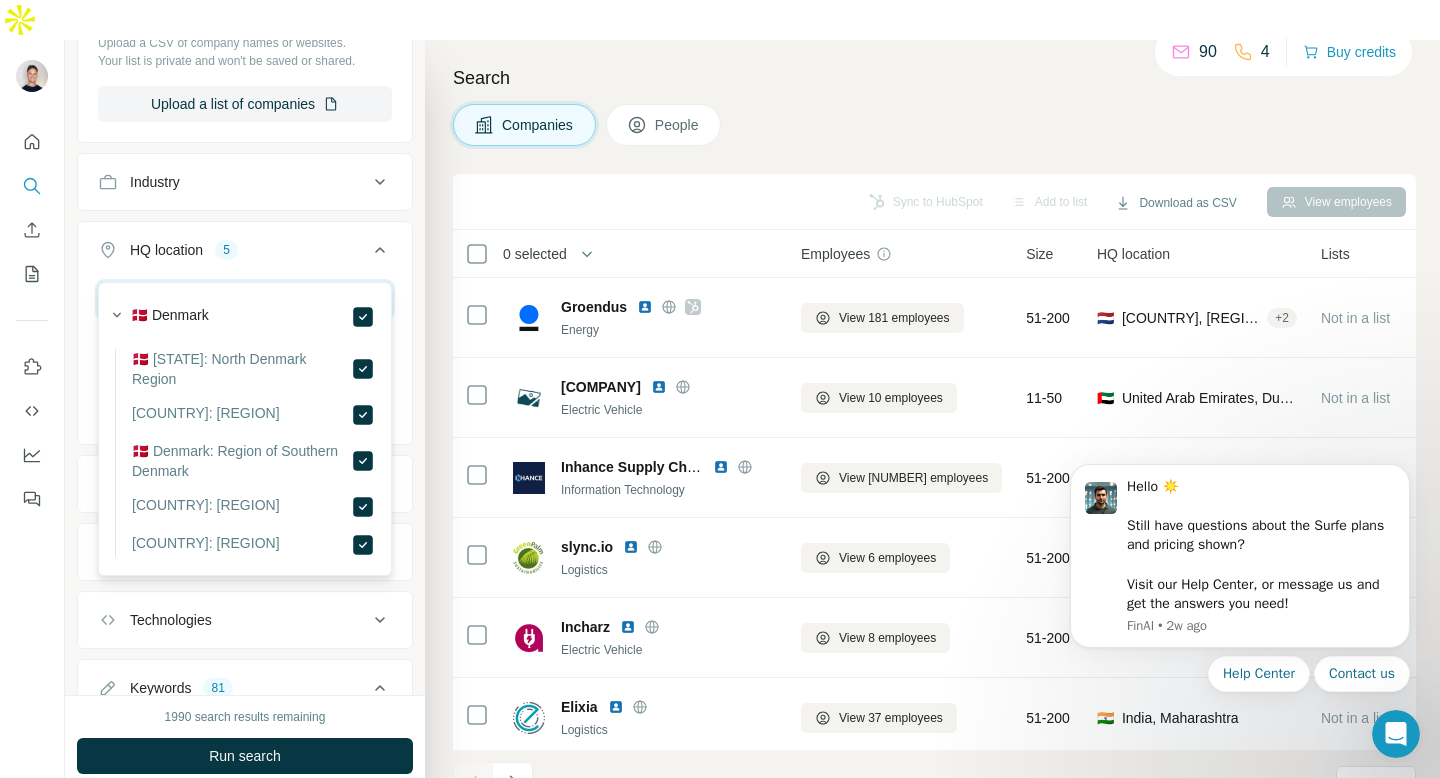 click on "New search Hide Company lookalikes 5 Find companies similar to one you've successfully dealt with before. Simply enter their name or website. You can add more companies to fine-tune your search results. Prologis Fudura Kenter Allego Milence Company information Company Select a company name or website Upload a CSV of company names or websites. Your list is private and won't be saved or shared. Upload a list of companies Industry HQ location 5 **** [COUNTRY]   [COUNTRY]   [COUNTRY]   [COUNTRY]   [COUNTRY]   Clear all Annual revenue ($) Employees (size) Technologies Keywords 81 e-mobility   heavy-duty charging   truck charging   megawatt charging   electric trucks   commercial vehicles   MCS   CCS   charging corridors   grid operator   DSO   energy networks   electricity distribution   gas distribution   netbeheer   energietransitie   fast charging   EV charging   high-power charging   electric vehicles   automotive   HPC   highway charging   energy infrastructure   grid services   utilities   energy transition" at bounding box center (720, 429) 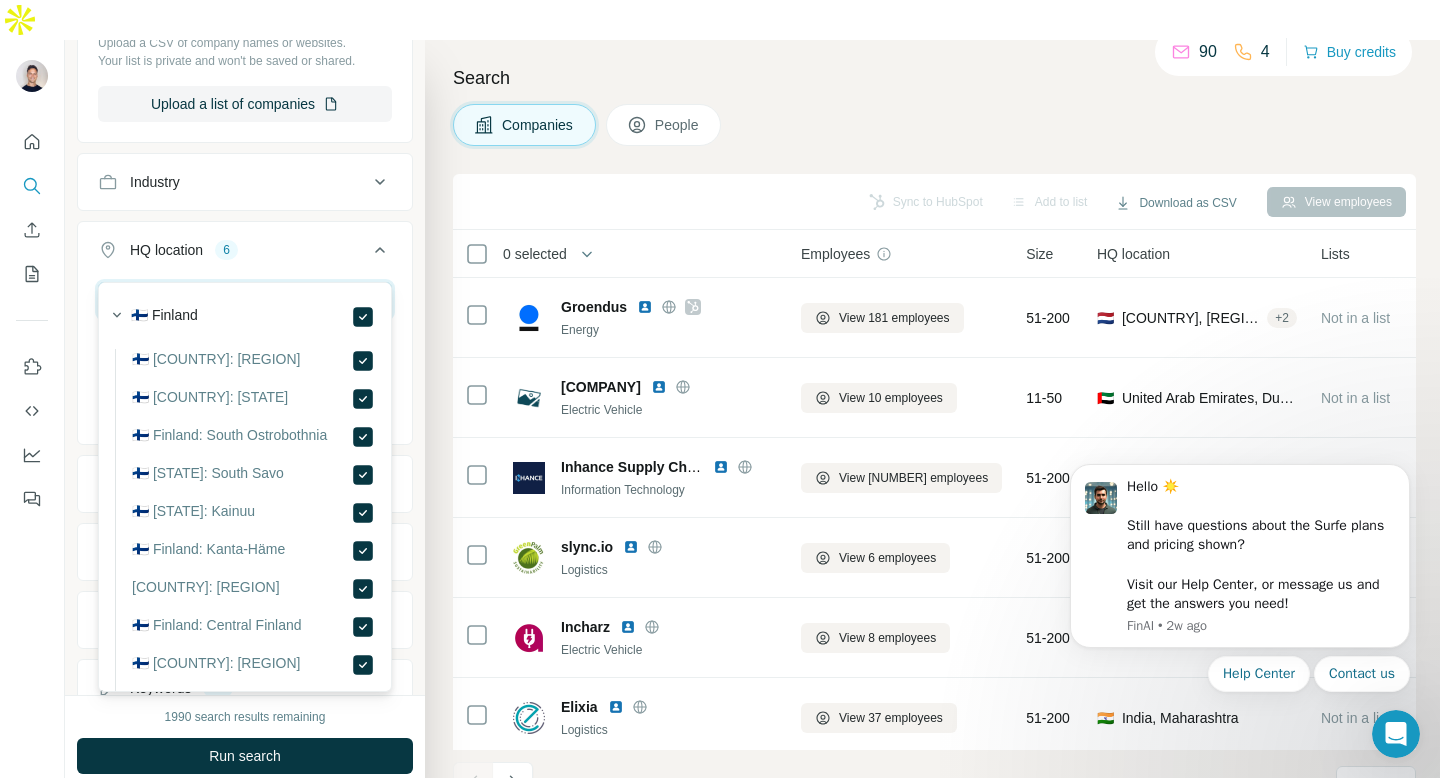 drag, startPoint x: 172, startPoint y: 266, endPoint x: 138, endPoint y: 267, distance: 34.0147 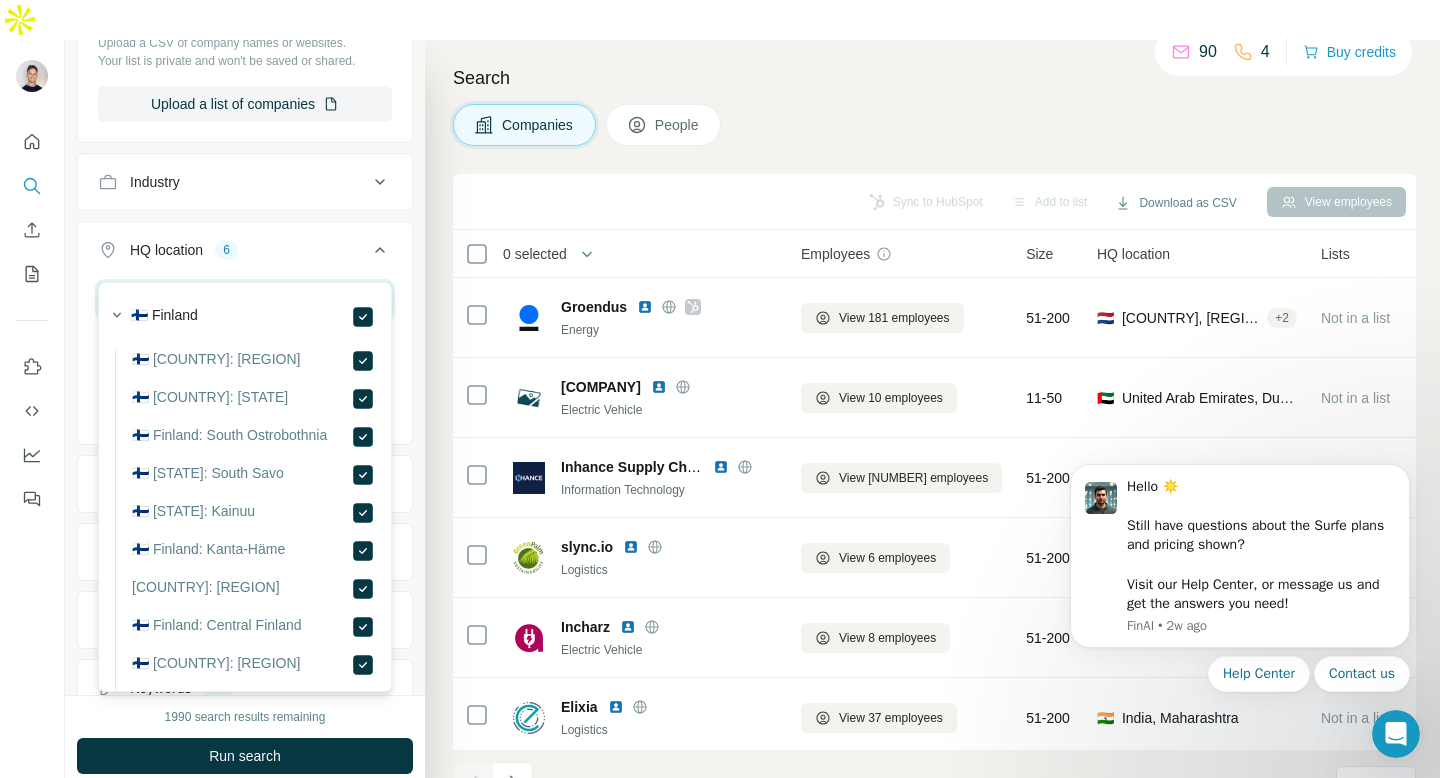 drag, startPoint x: 141, startPoint y: 260, endPoint x: 59, endPoint y: 257, distance: 82.05486 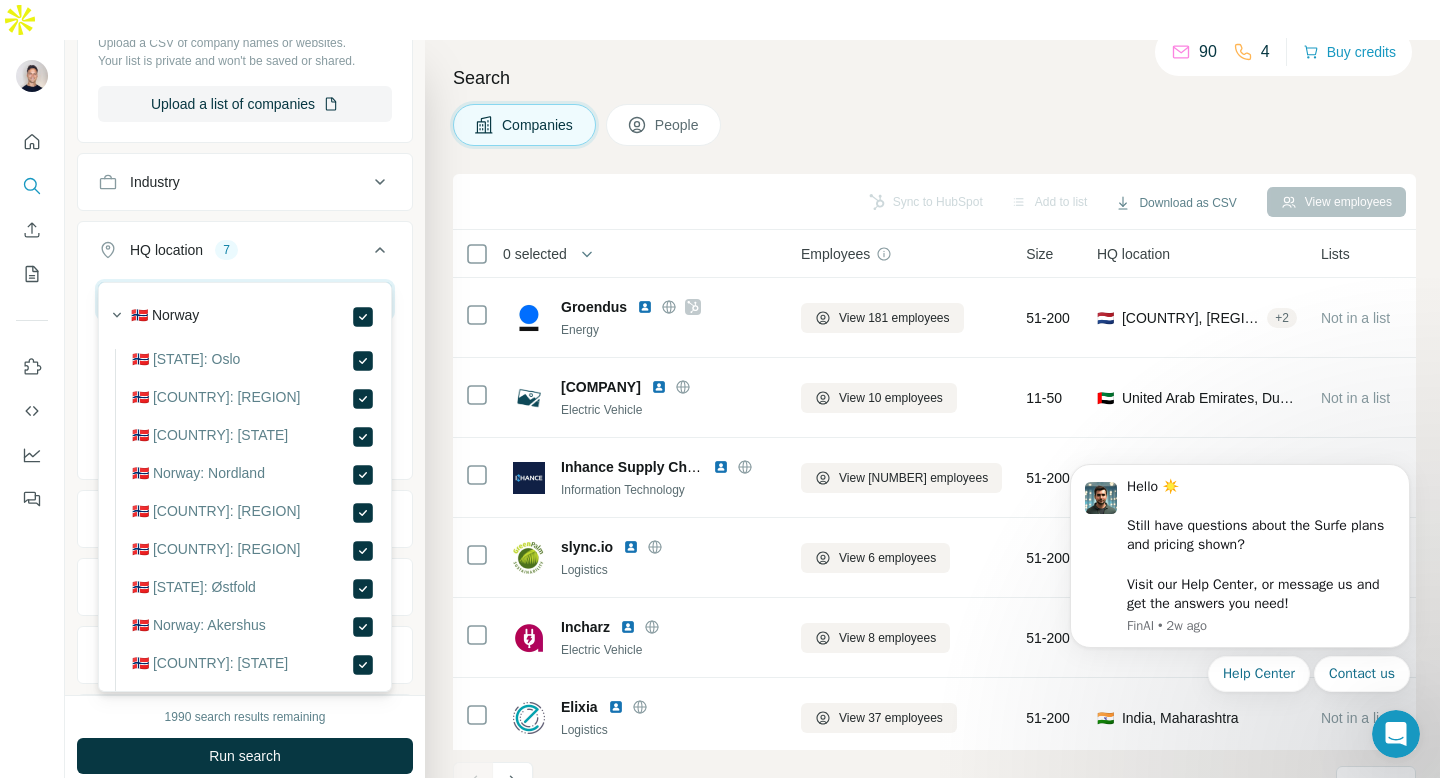 drag, startPoint x: 103, startPoint y: 255, endPoint x: 73, endPoint y: 255, distance: 30 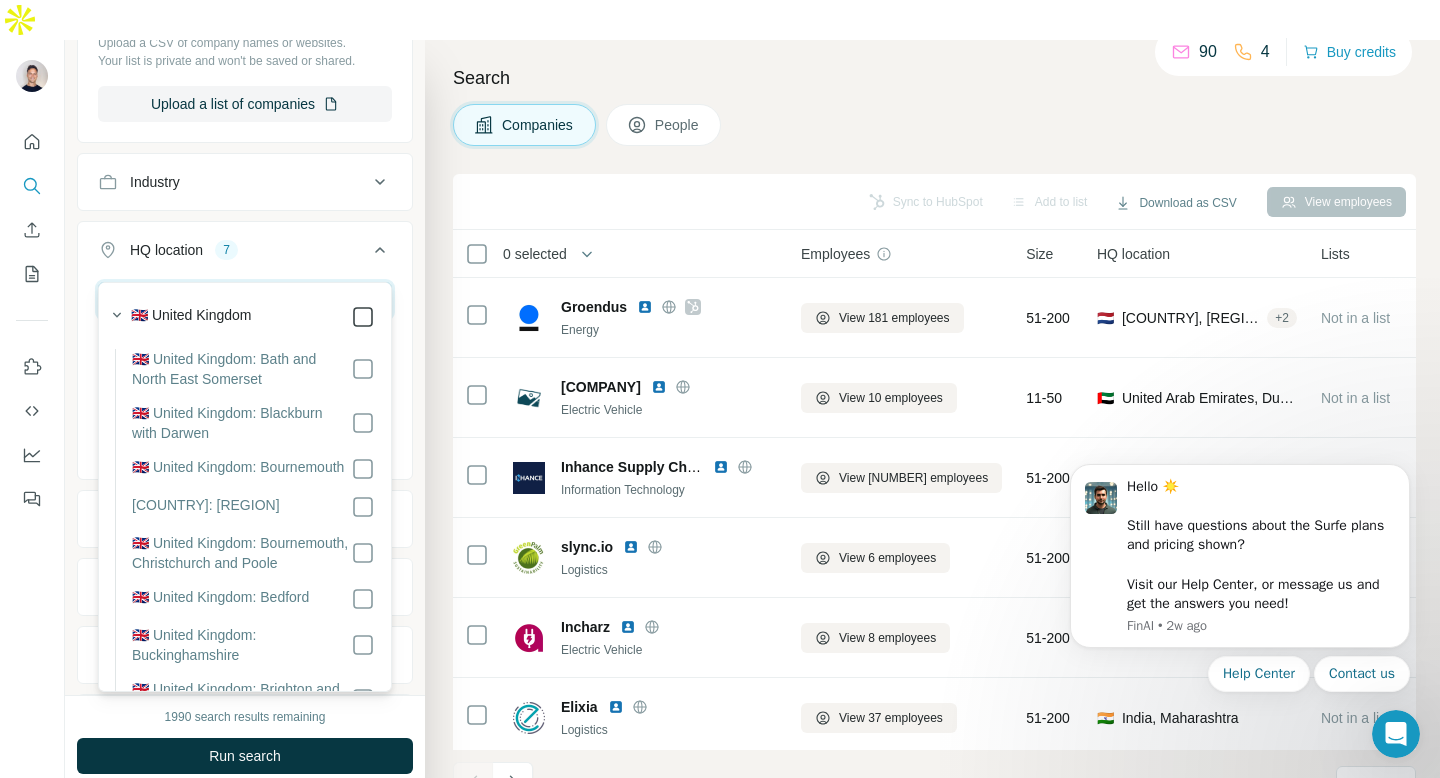 type on "*********" 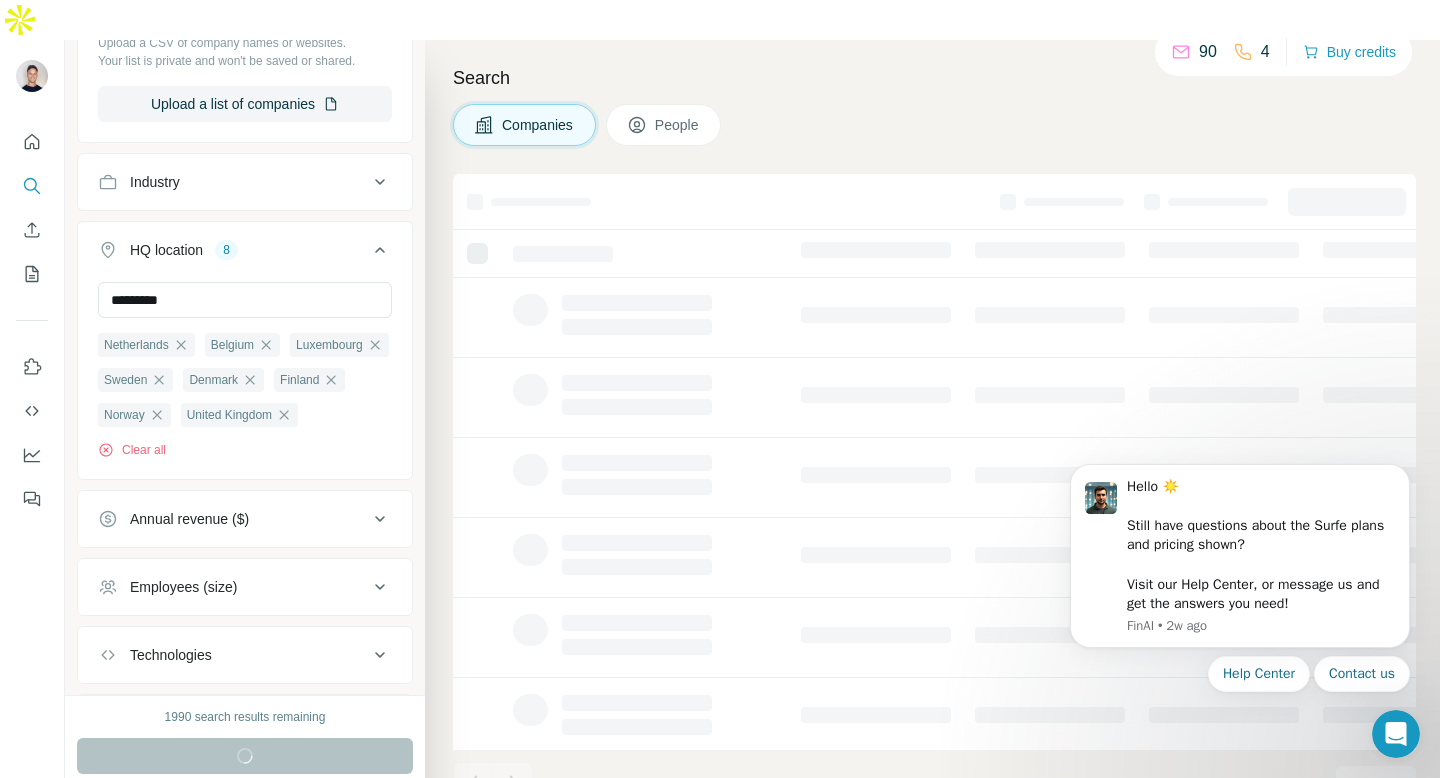 type 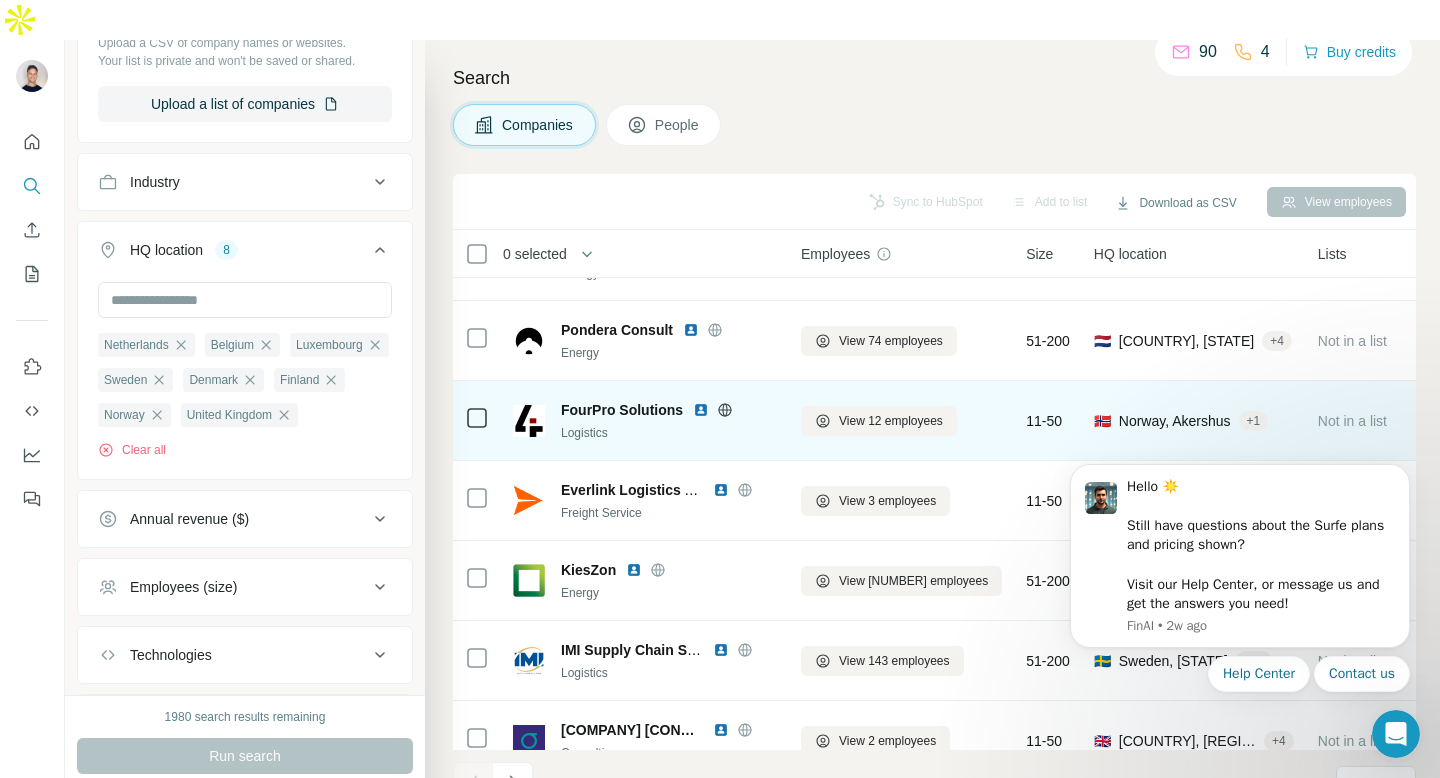 scroll, scrollTop: 55, scrollLeft: 0, axis: vertical 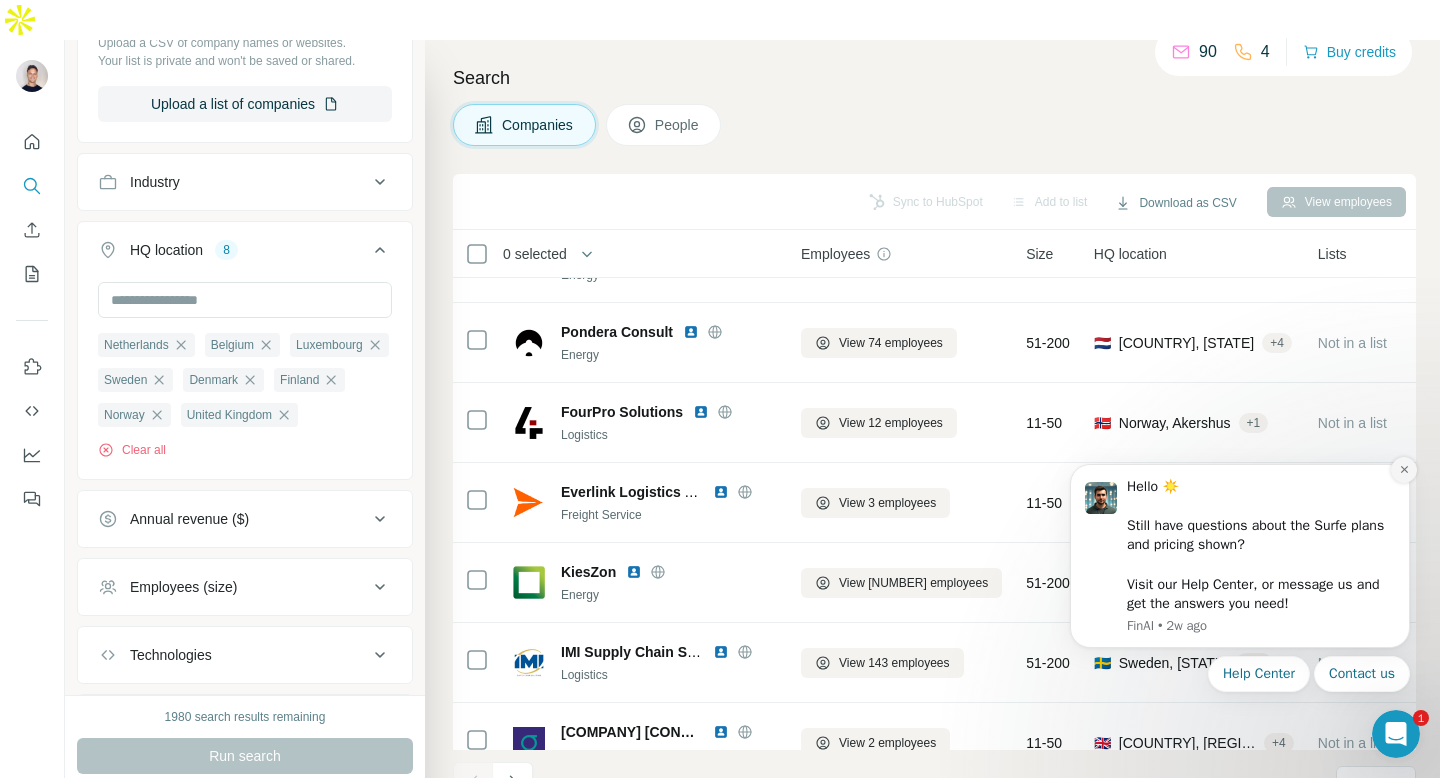 click 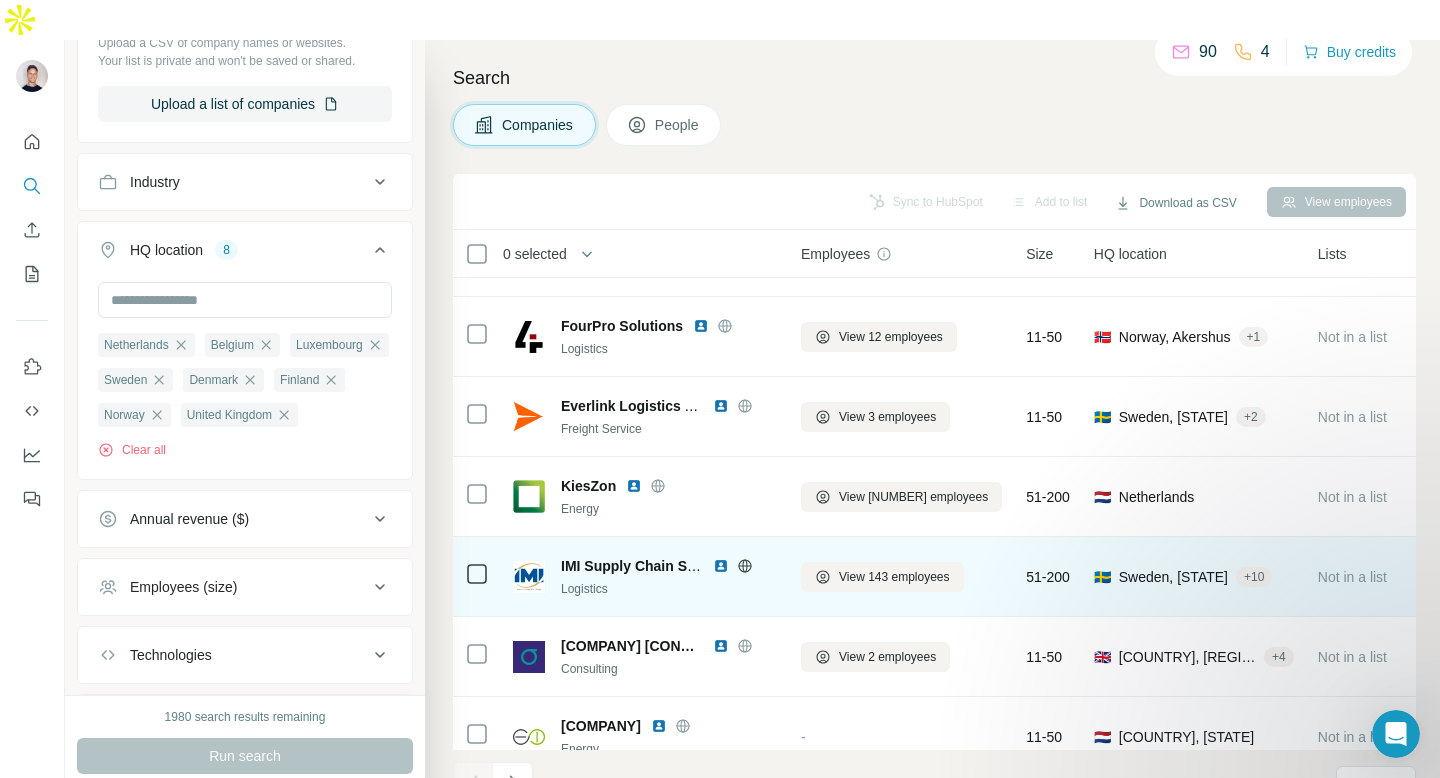 scroll, scrollTop: 328, scrollLeft: 0, axis: vertical 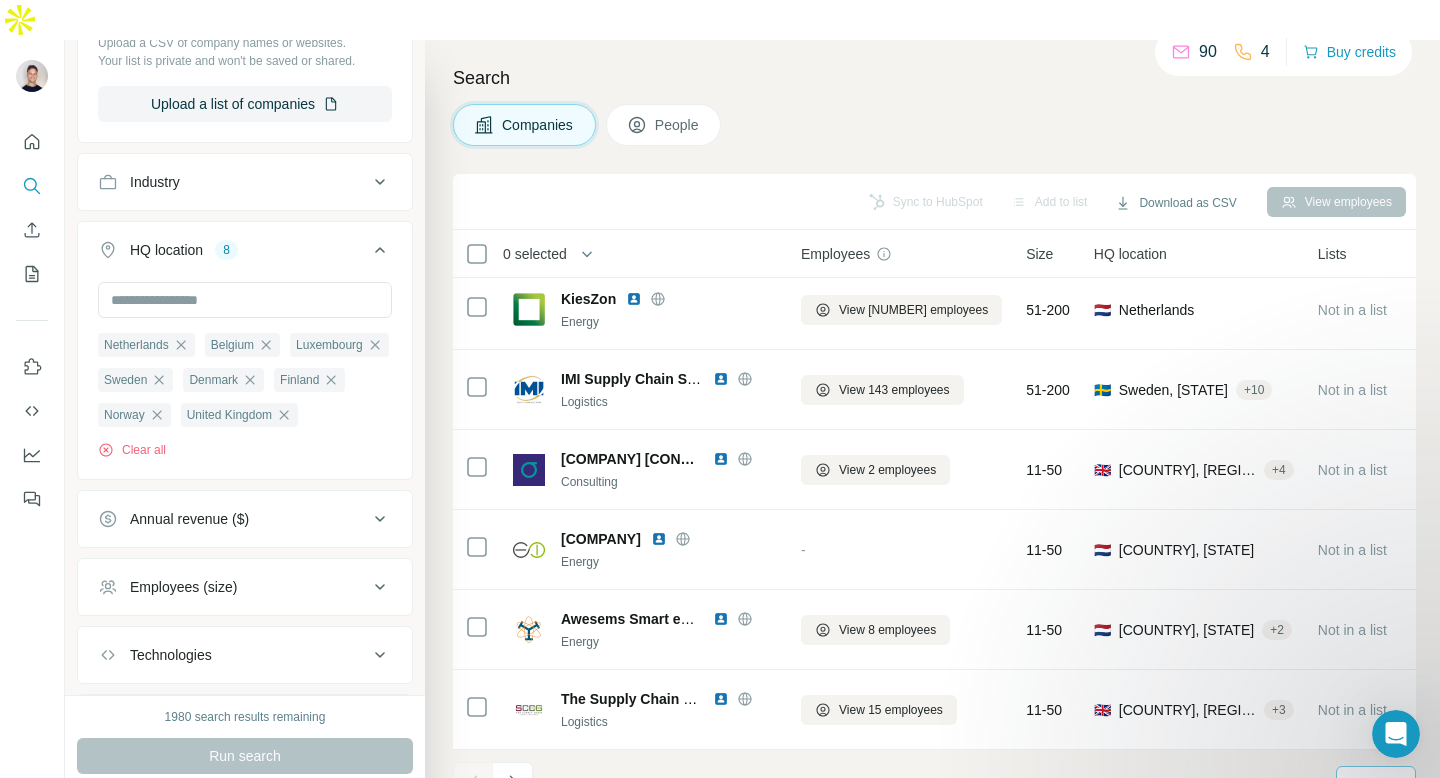 click on "10" at bounding box center (1357, 783) 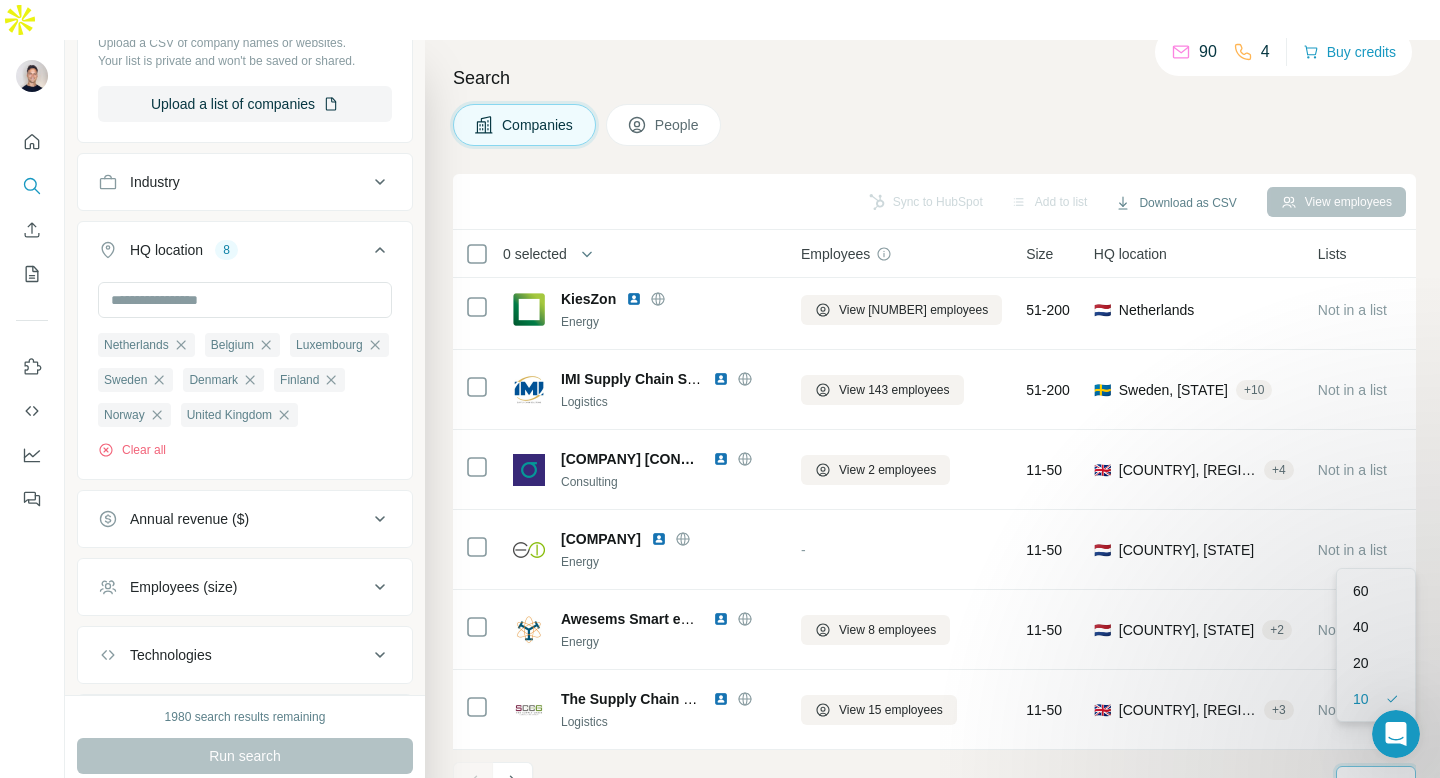scroll, scrollTop: 0, scrollLeft: 0, axis: both 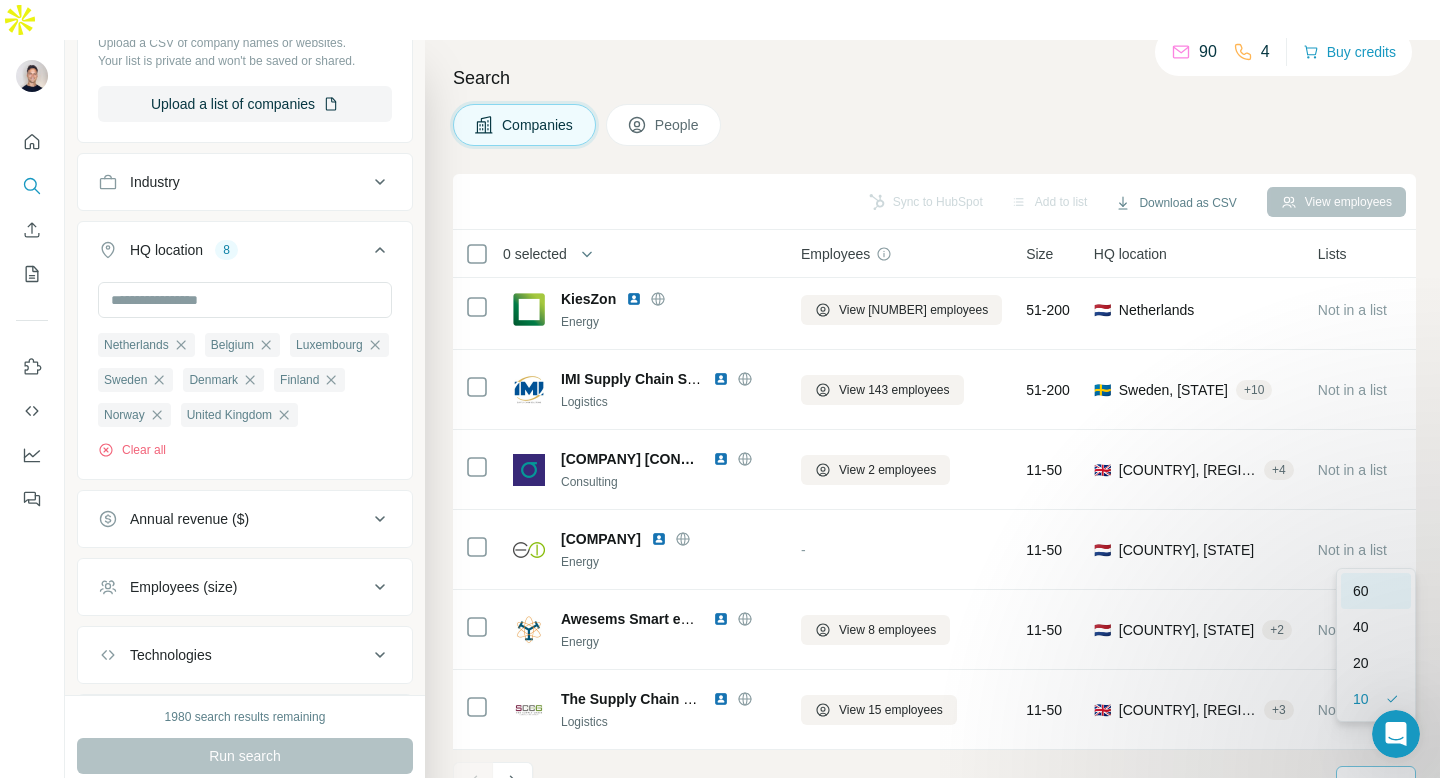 click on "60" at bounding box center (1376, 591) 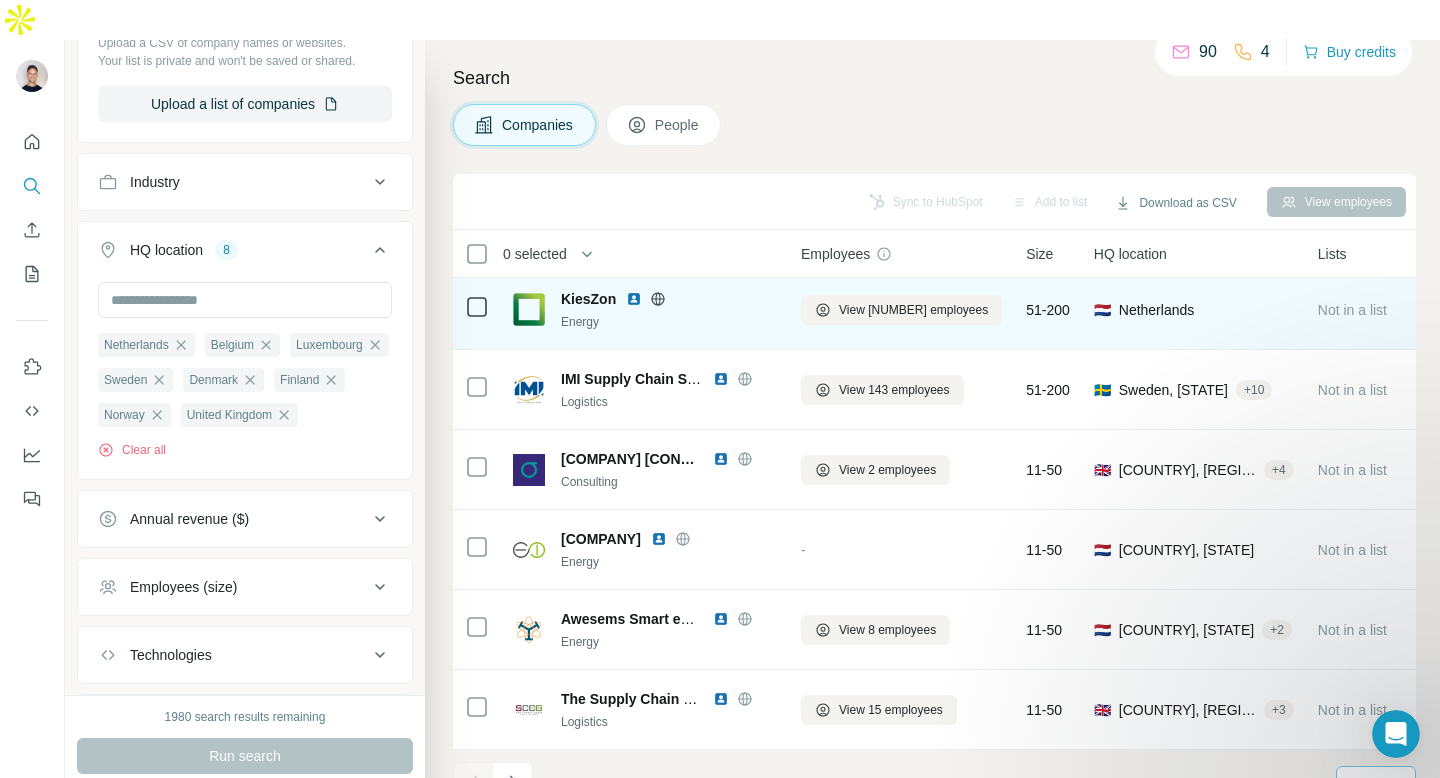 scroll, scrollTop: 0, scrollLeft: 0, axis: both 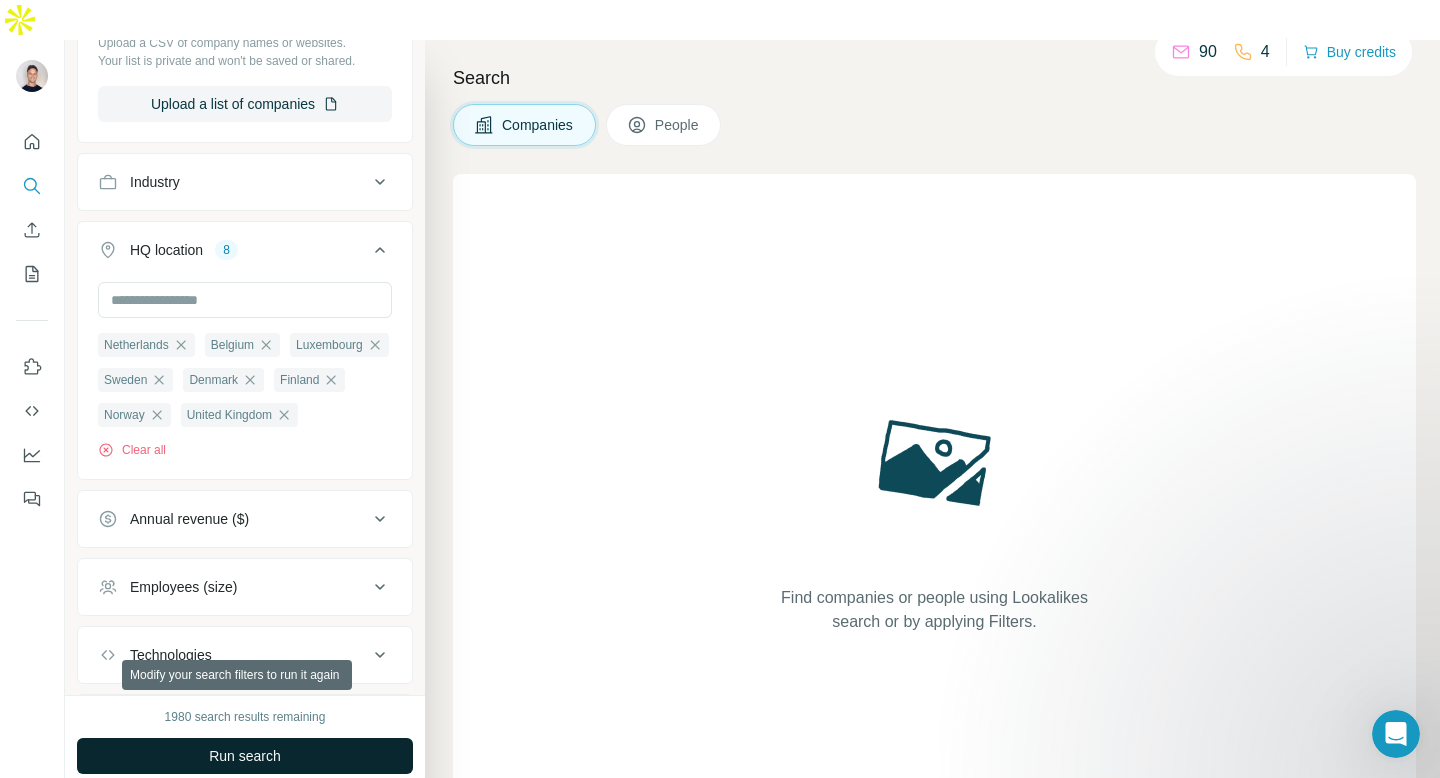 click on "Run search" at bounding box center [245, 756] 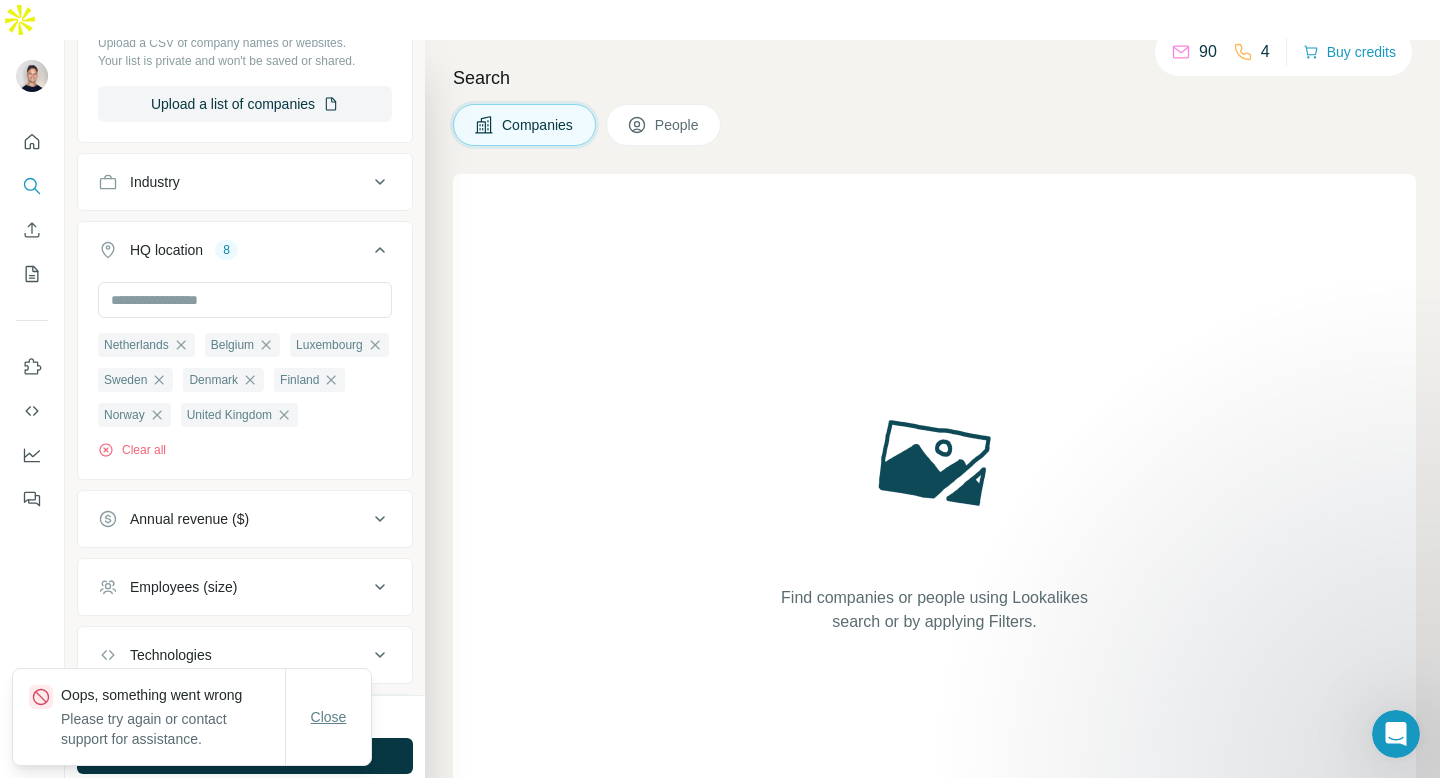 click on "Close" at bounding box center (329, 717) 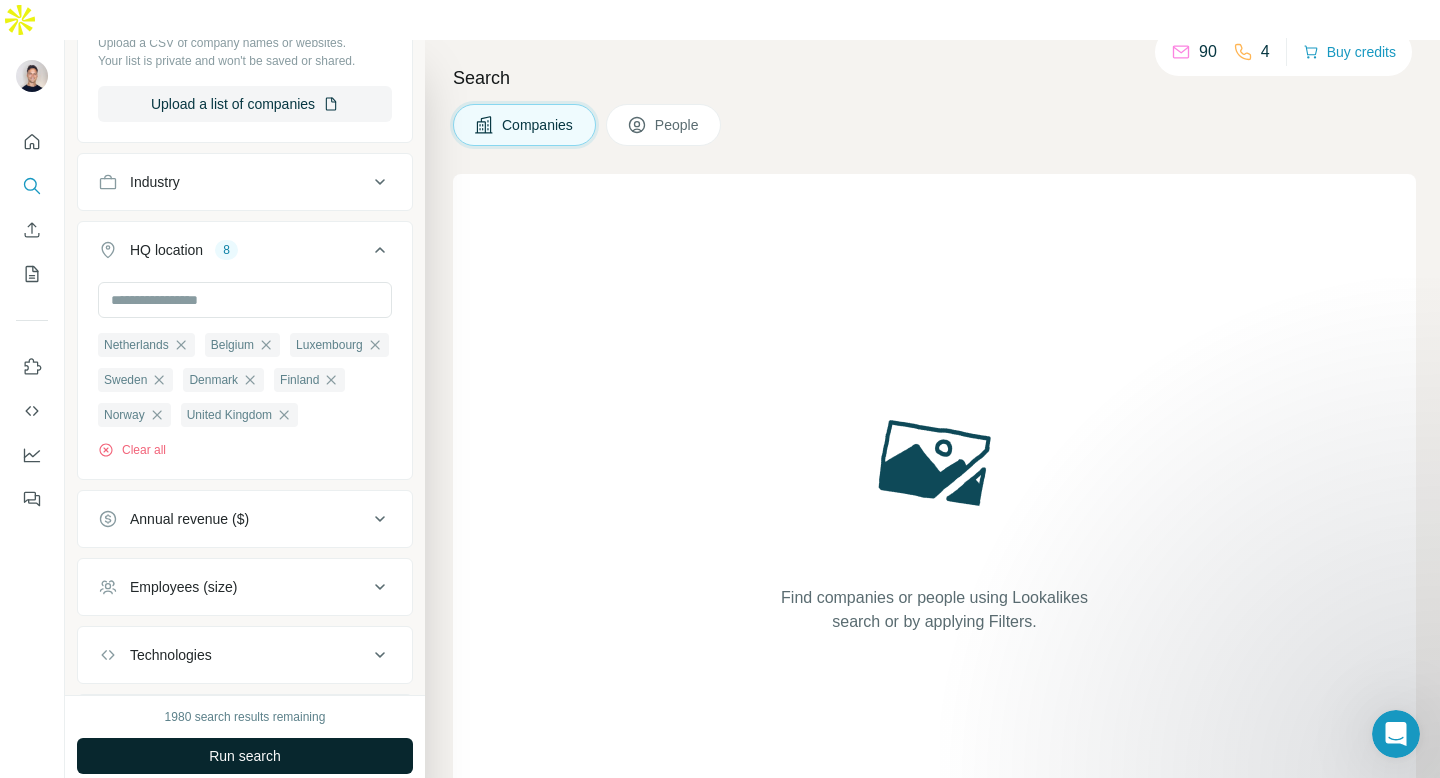 click on "Run search" at bounding box center [245, 756] 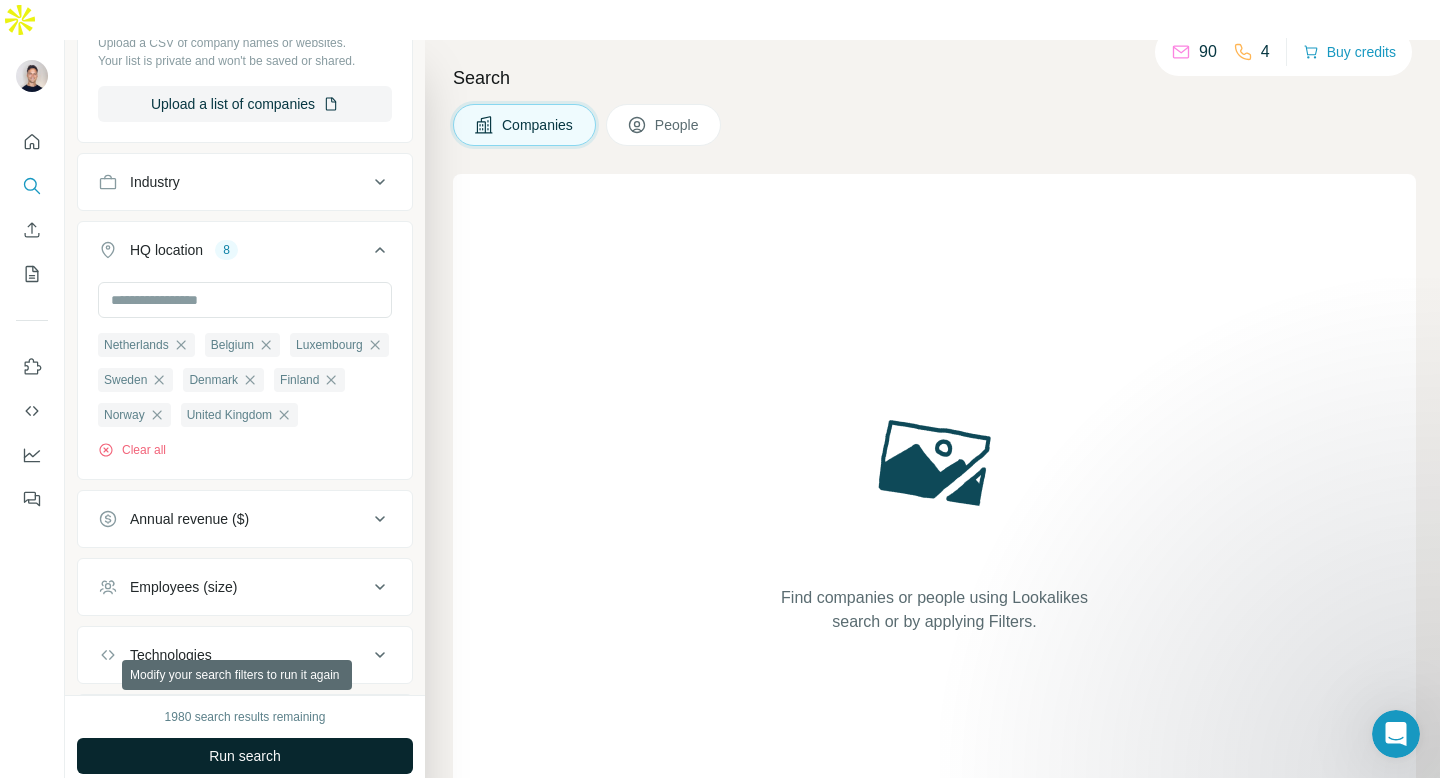 click on "Run search" at bounding box center (245, 756) 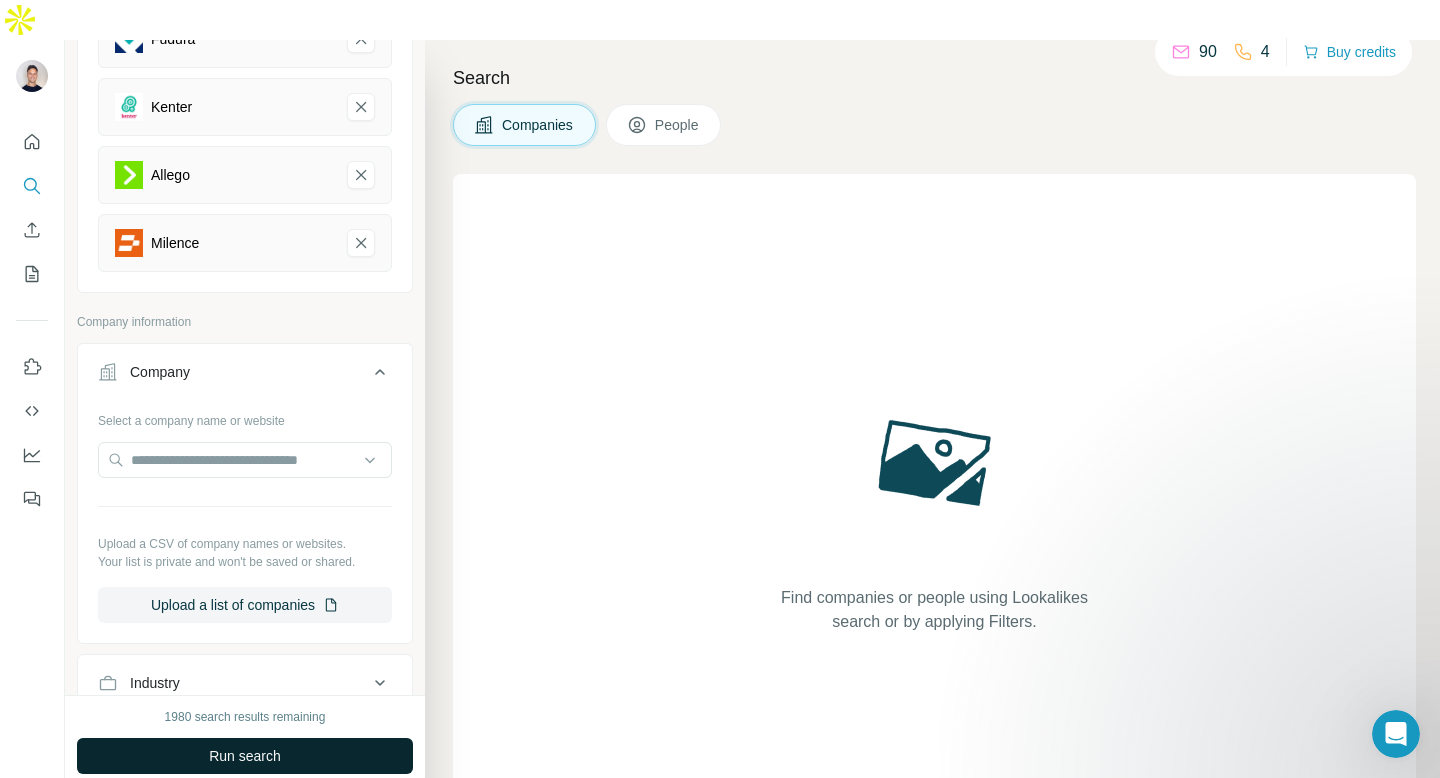 scroll, scrollTop: 0, scrollLeft: 0, axis: both 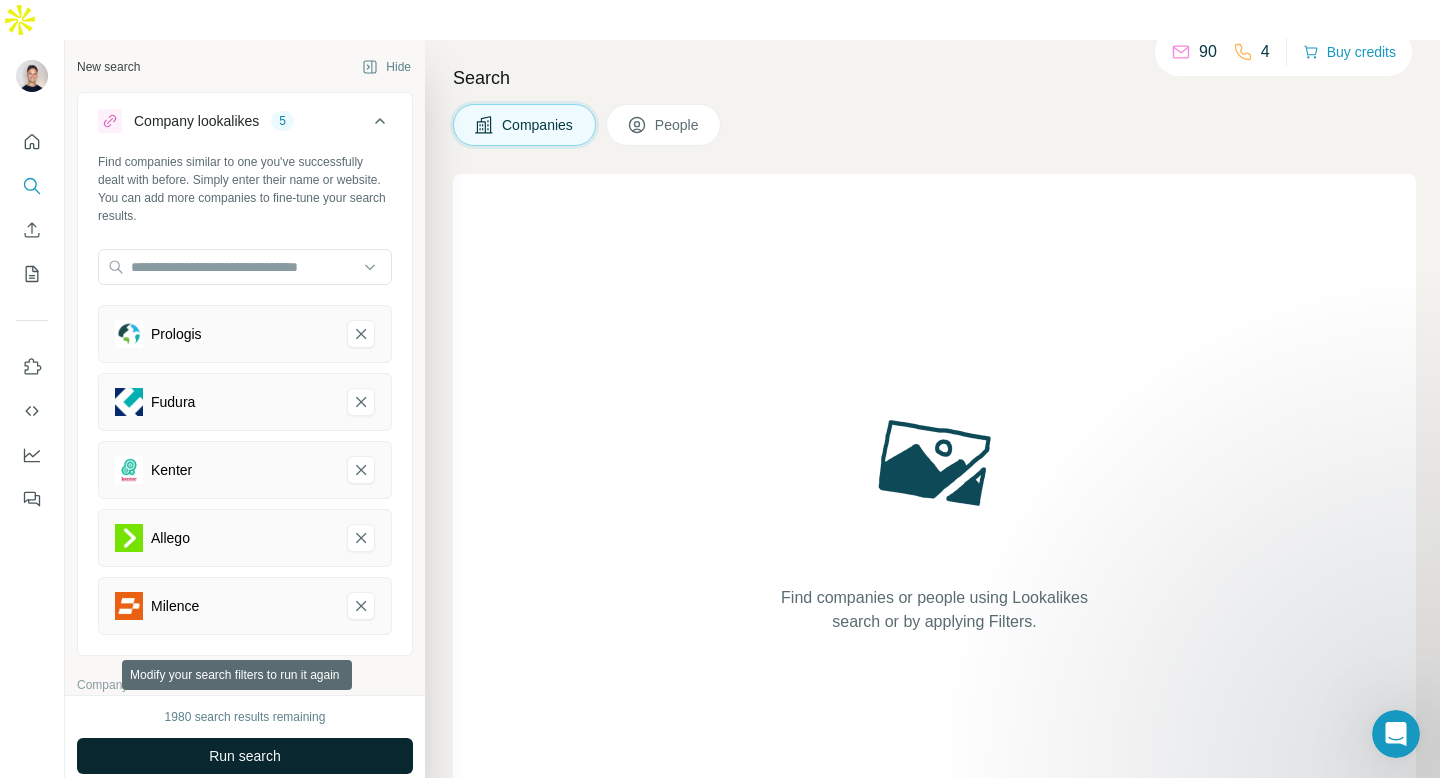 click on "Run search" at bounding box center [245, 756] 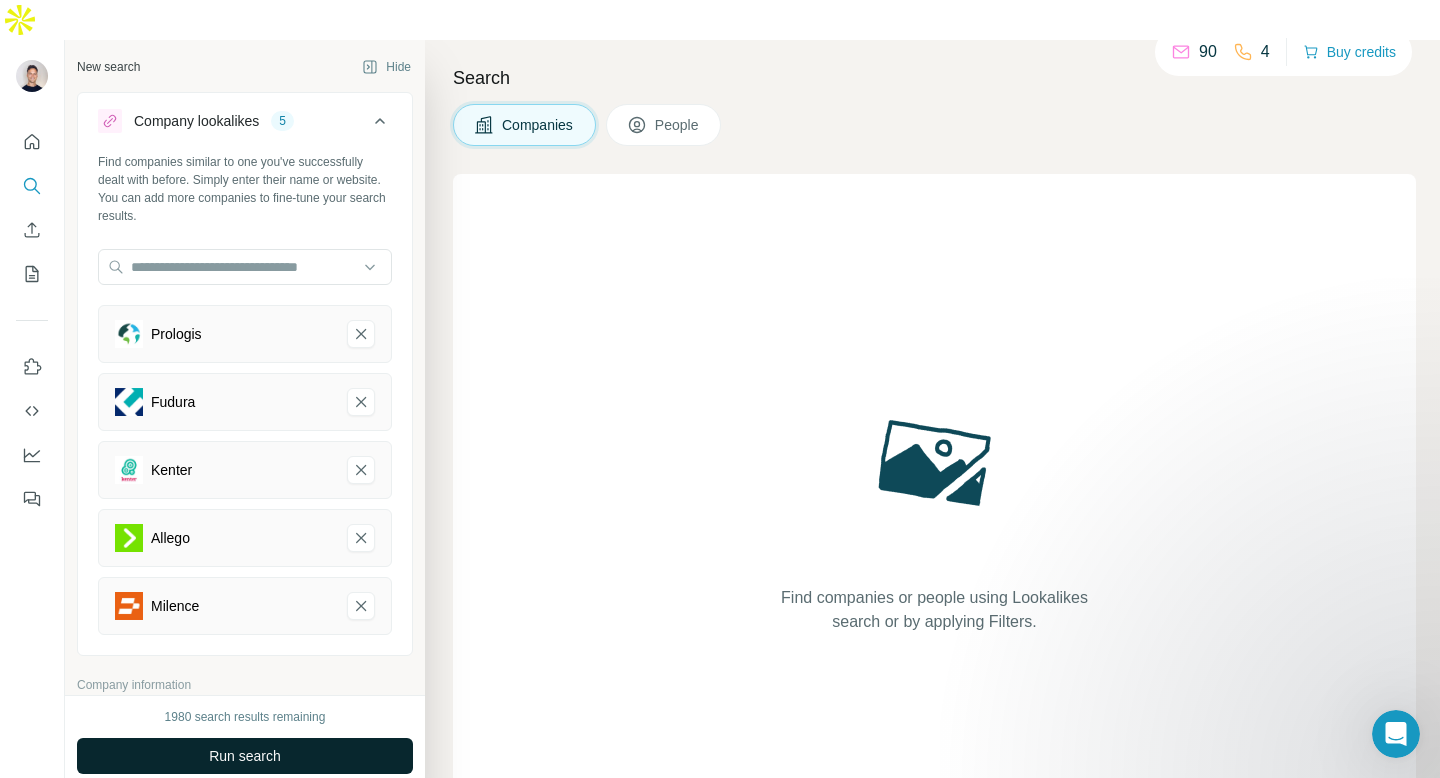 click 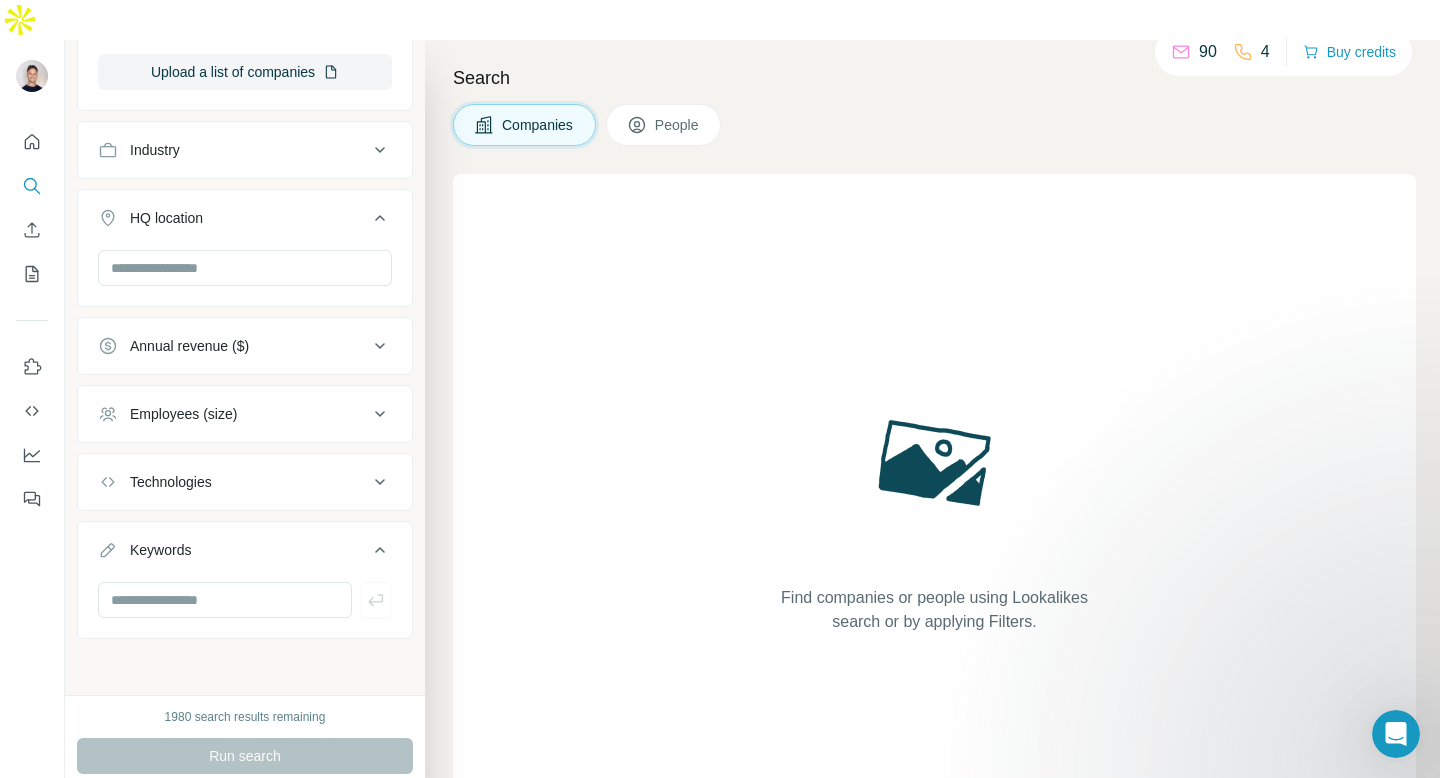 scroll, scrollTop: 0, scrollLeft: 0, axis: both 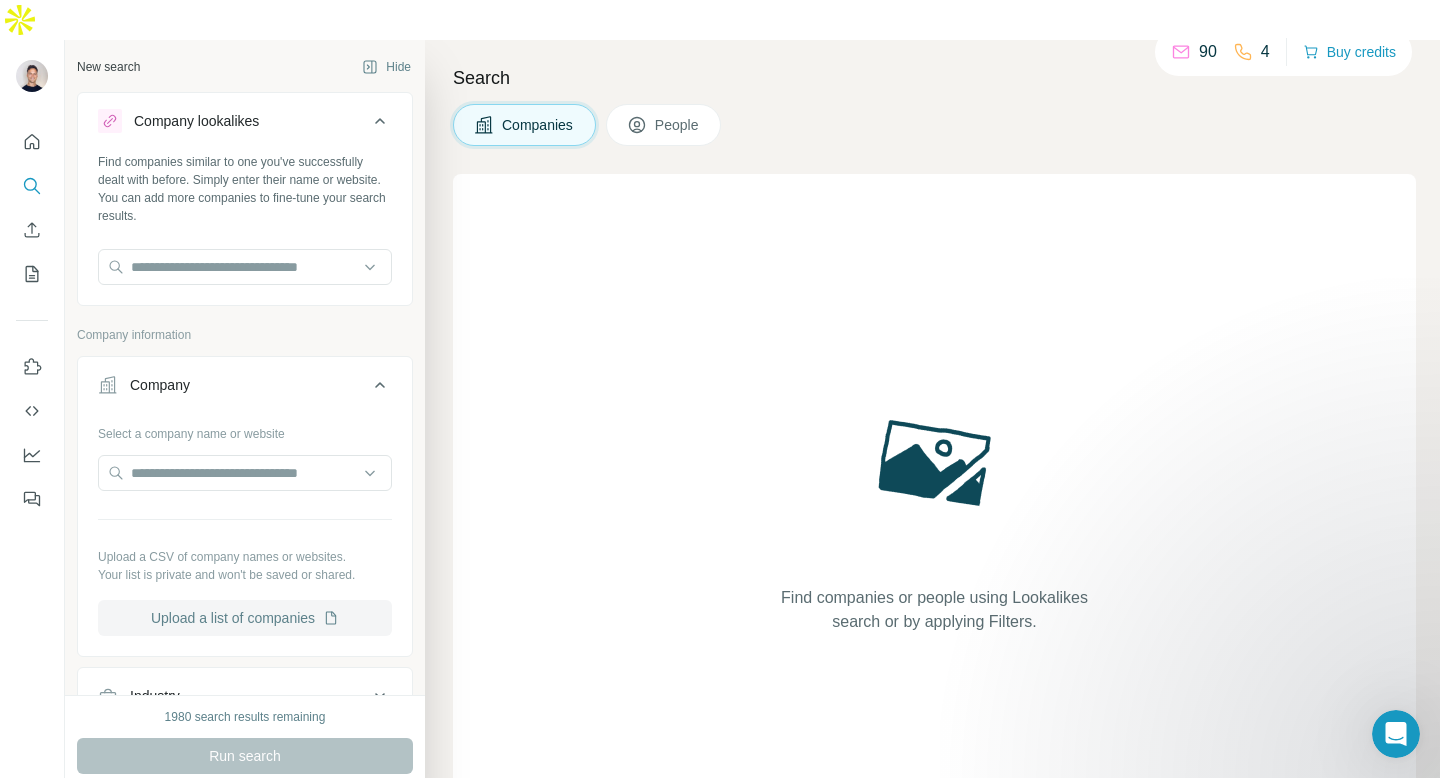 click on "Upload a list of companies" at bounding box center [245, 618] 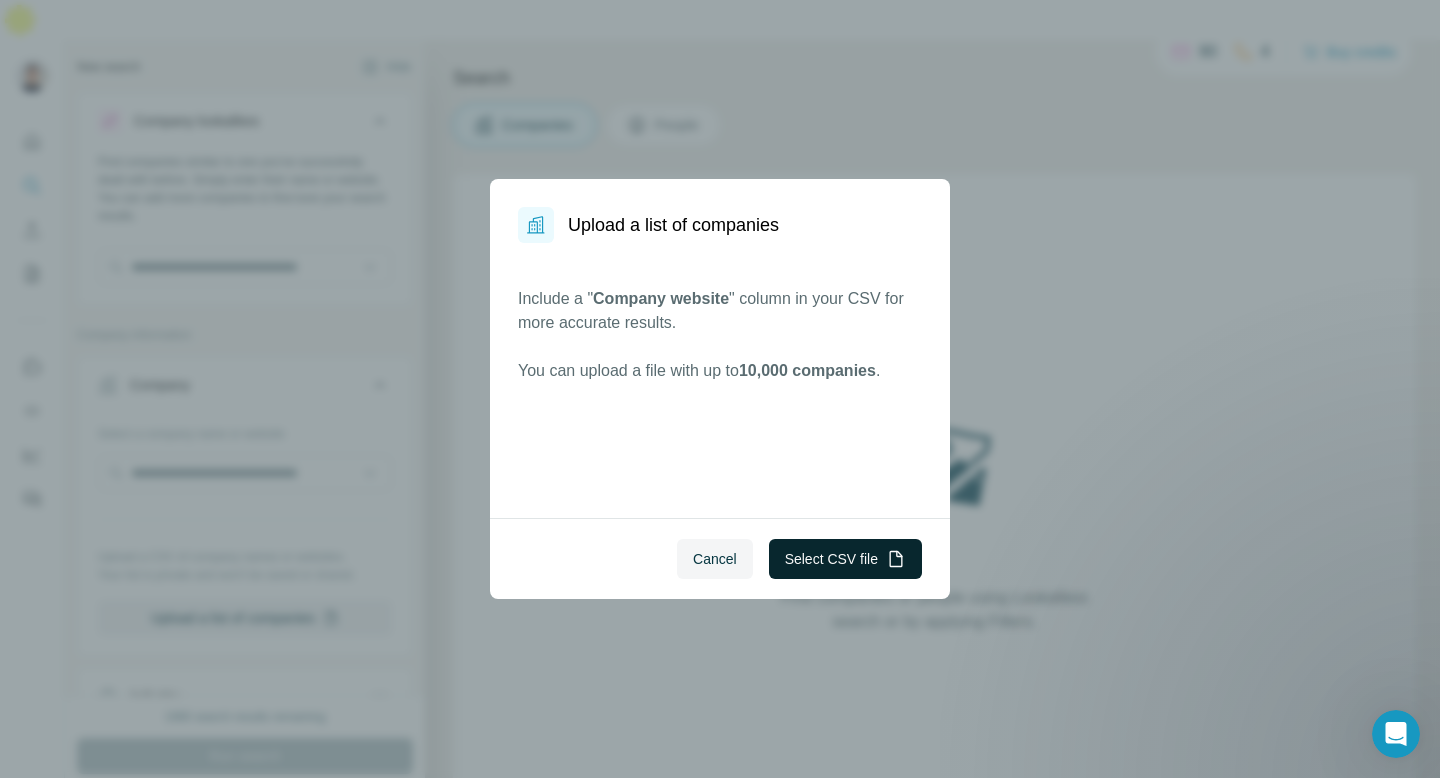 click on "Select CSV file" at bounding box center [845, 559] 